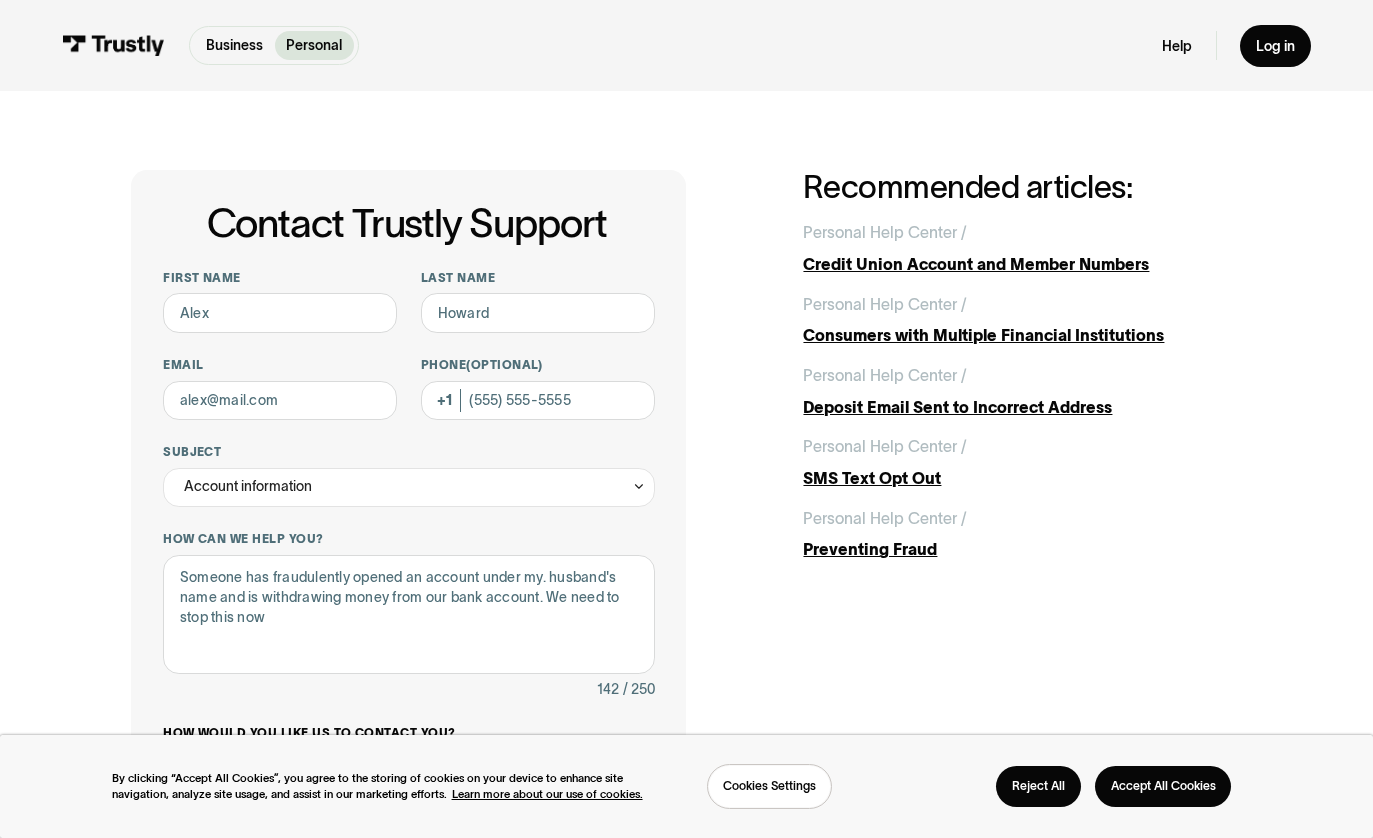 scroll, scrollTop: 0, scrollLeft: 0, axis: both 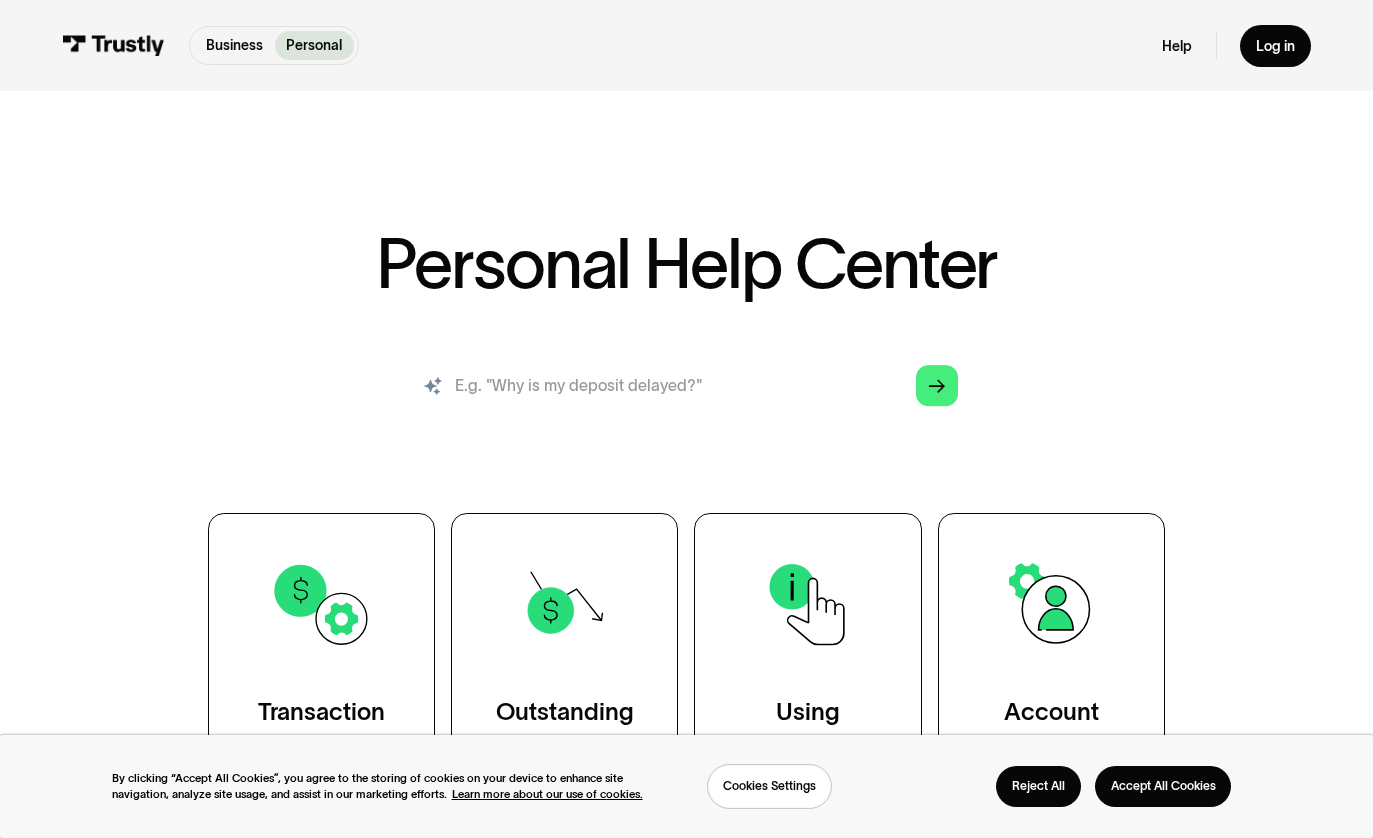 click at bounding box center [686, 385] 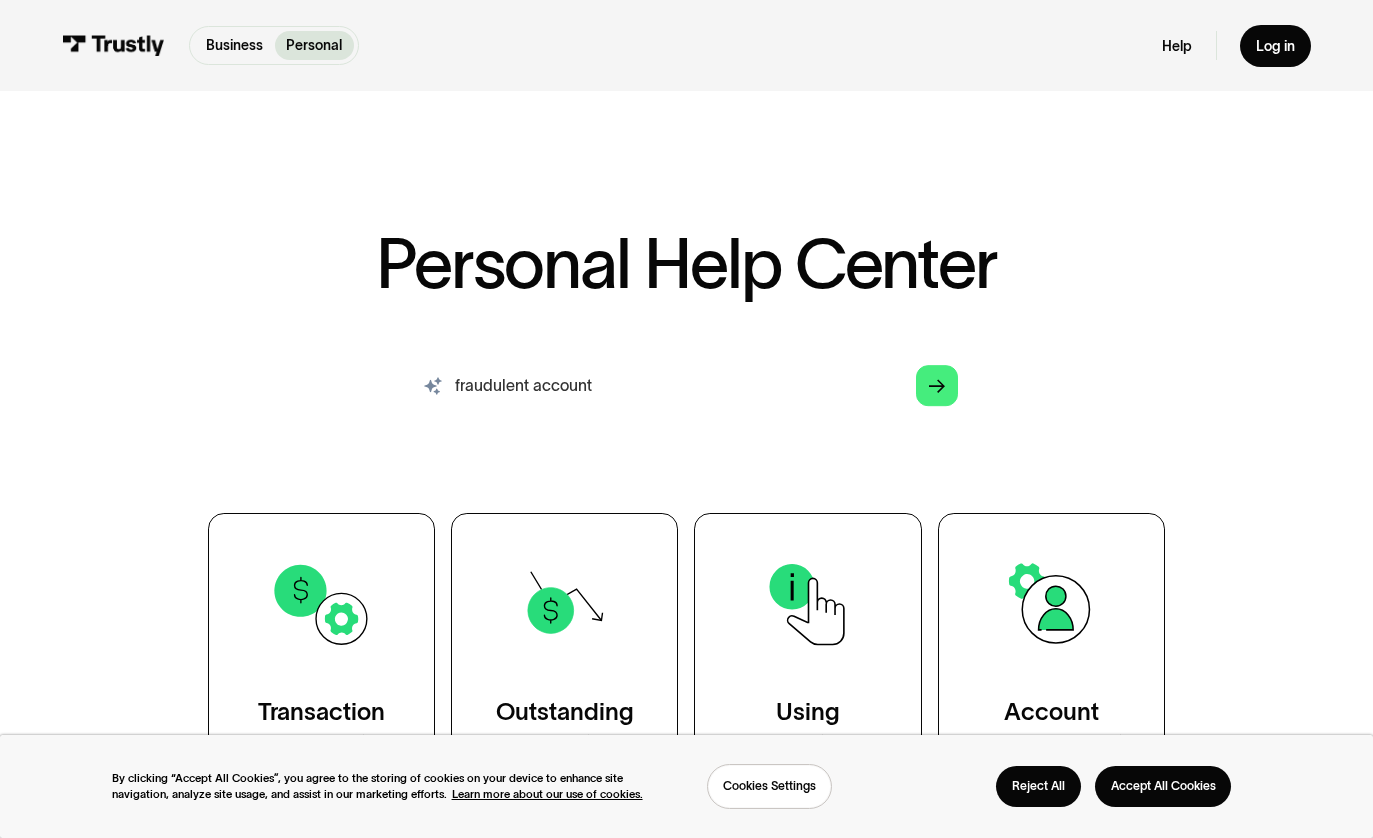 type on "fraudulent account" 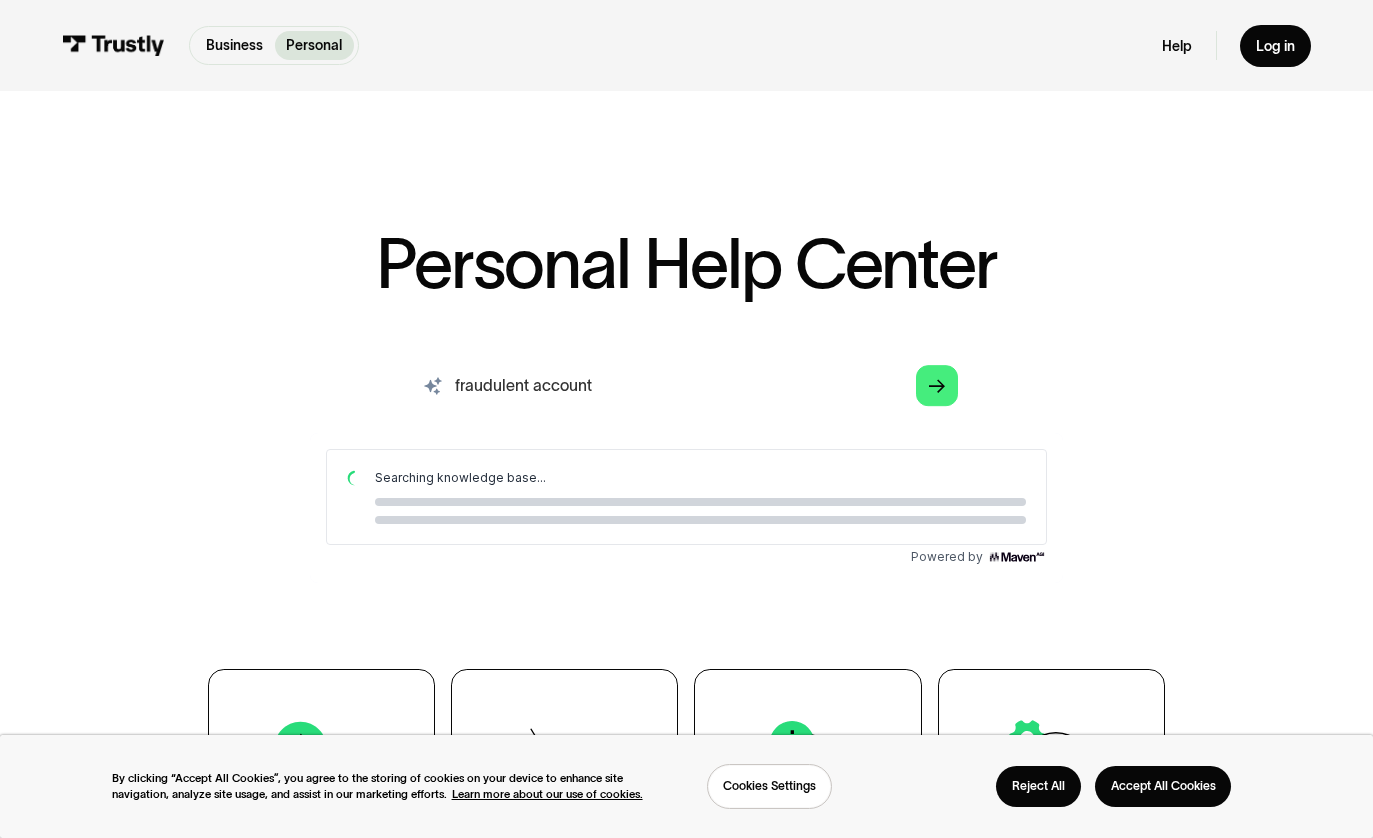 scroll, scrollTop: 0, scrollLeft: 0, axis: both 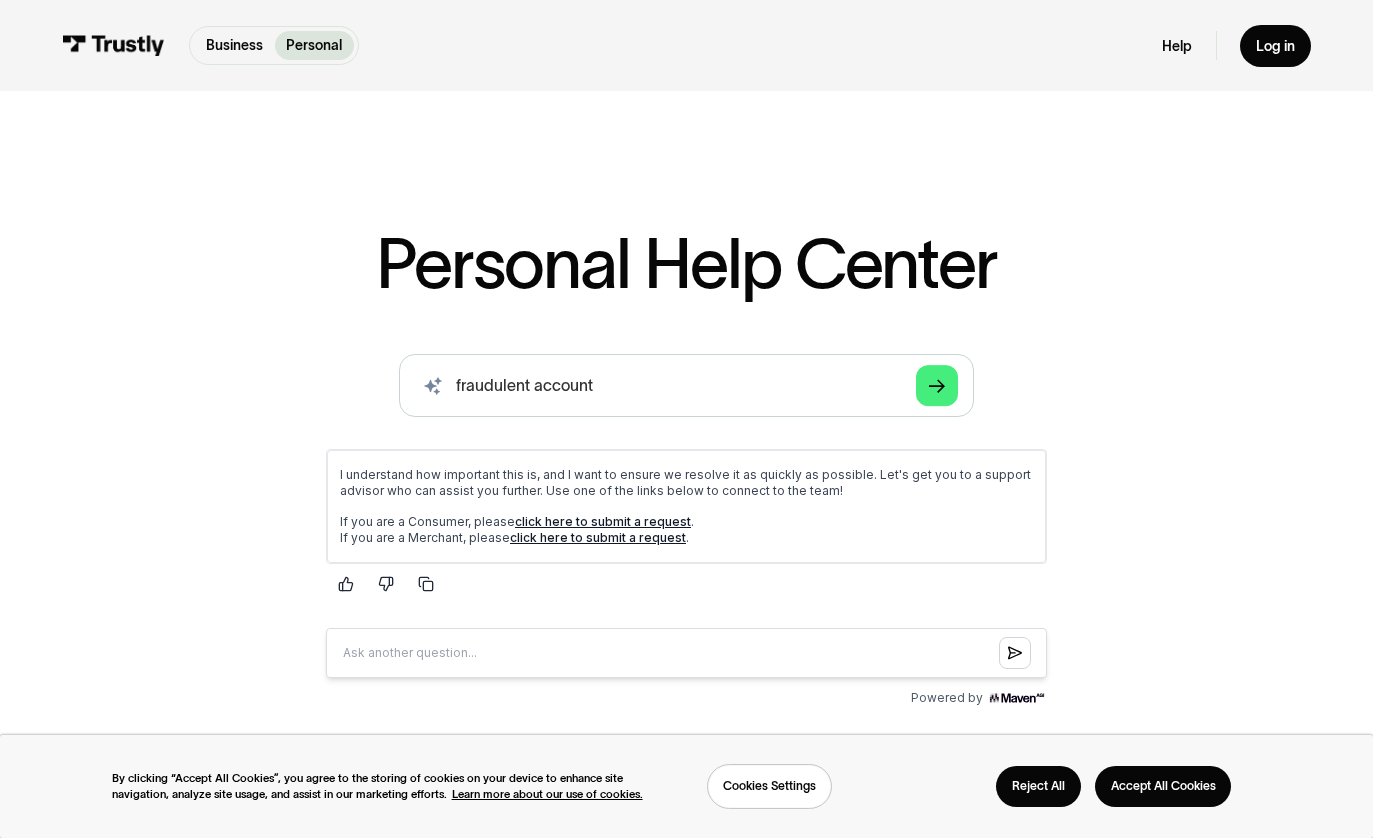 click on "click here to submit a request" at bounding box center [602, 521] 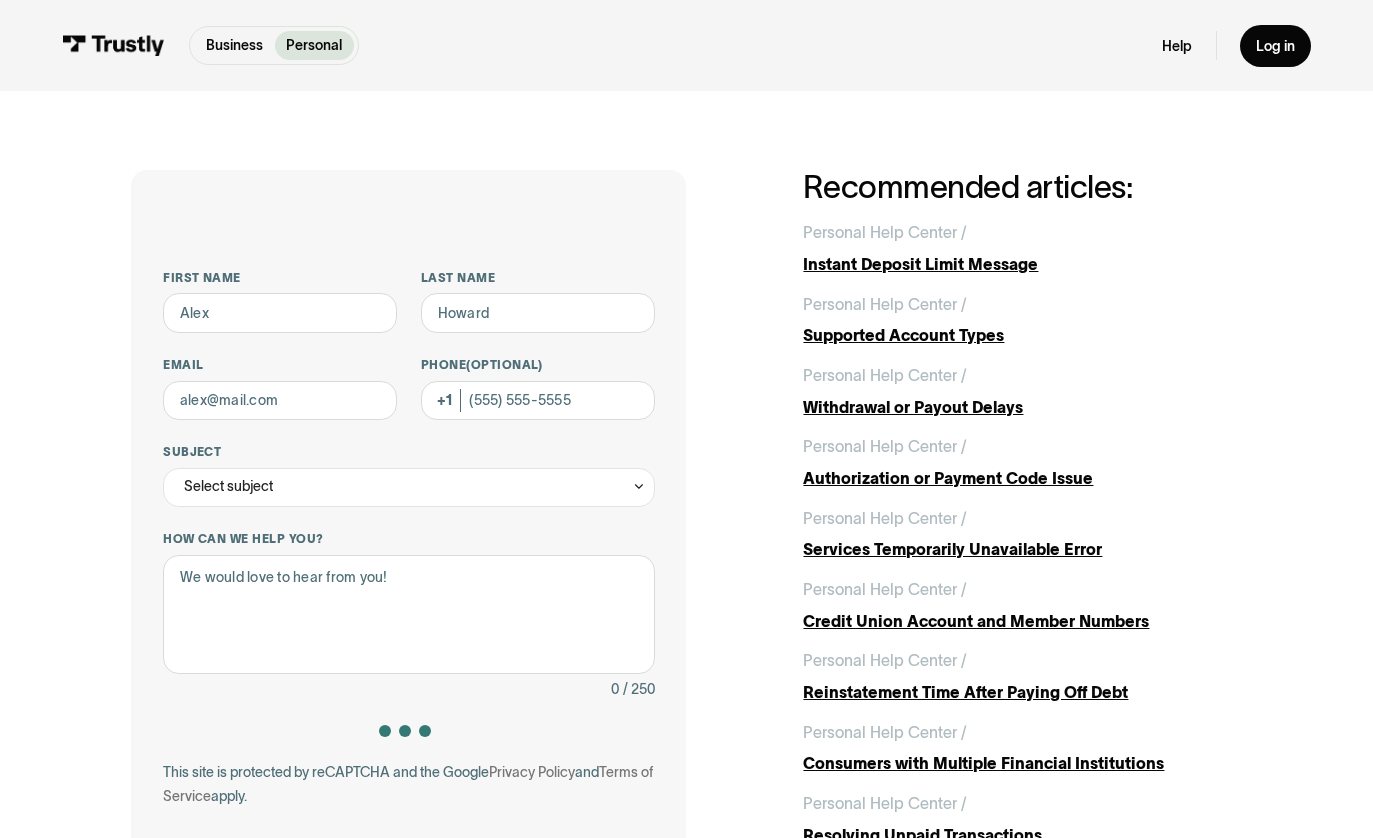scroll, scrollTop: 0, scrollLeft: 0, axis: both 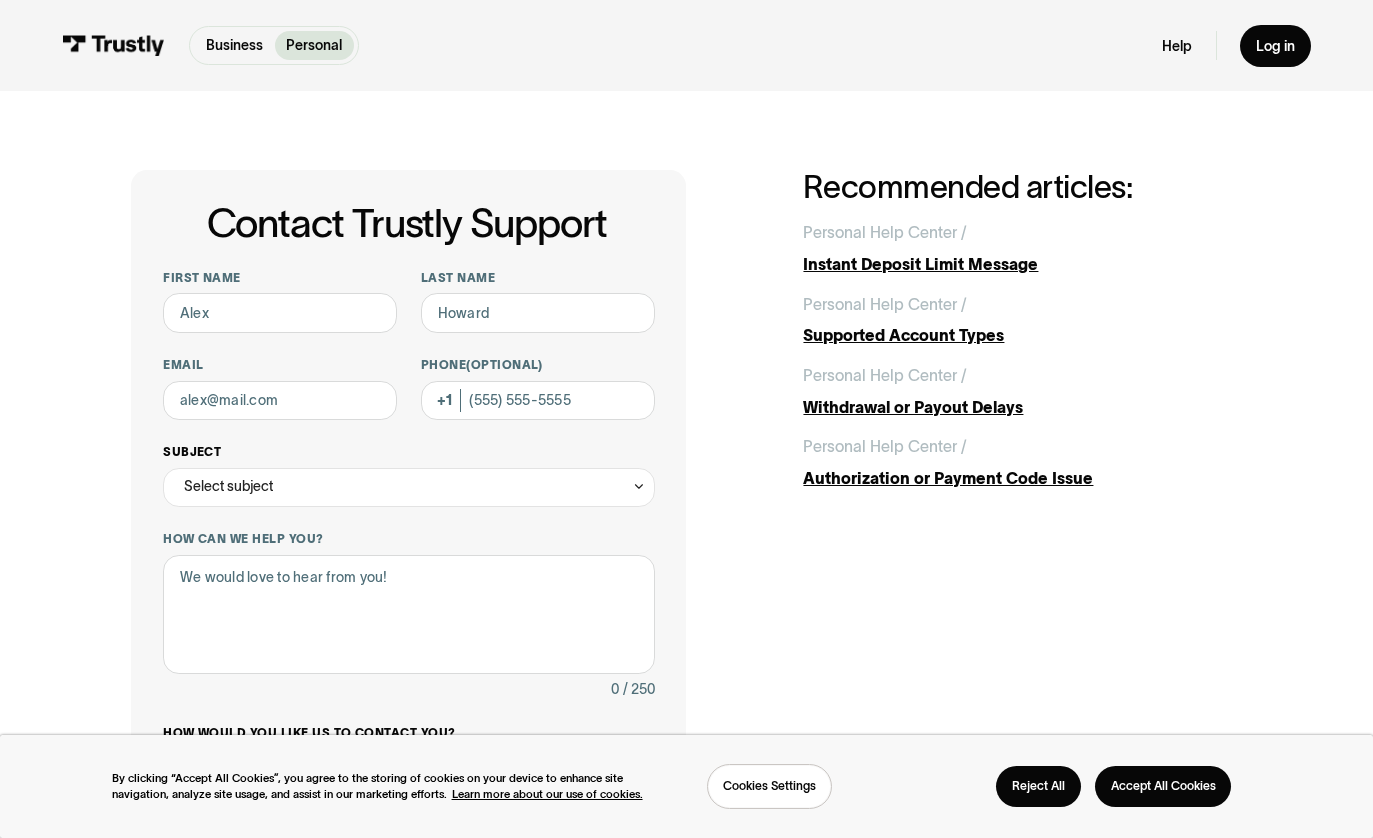 click on "Select subject" at bounding box center [409, 488] 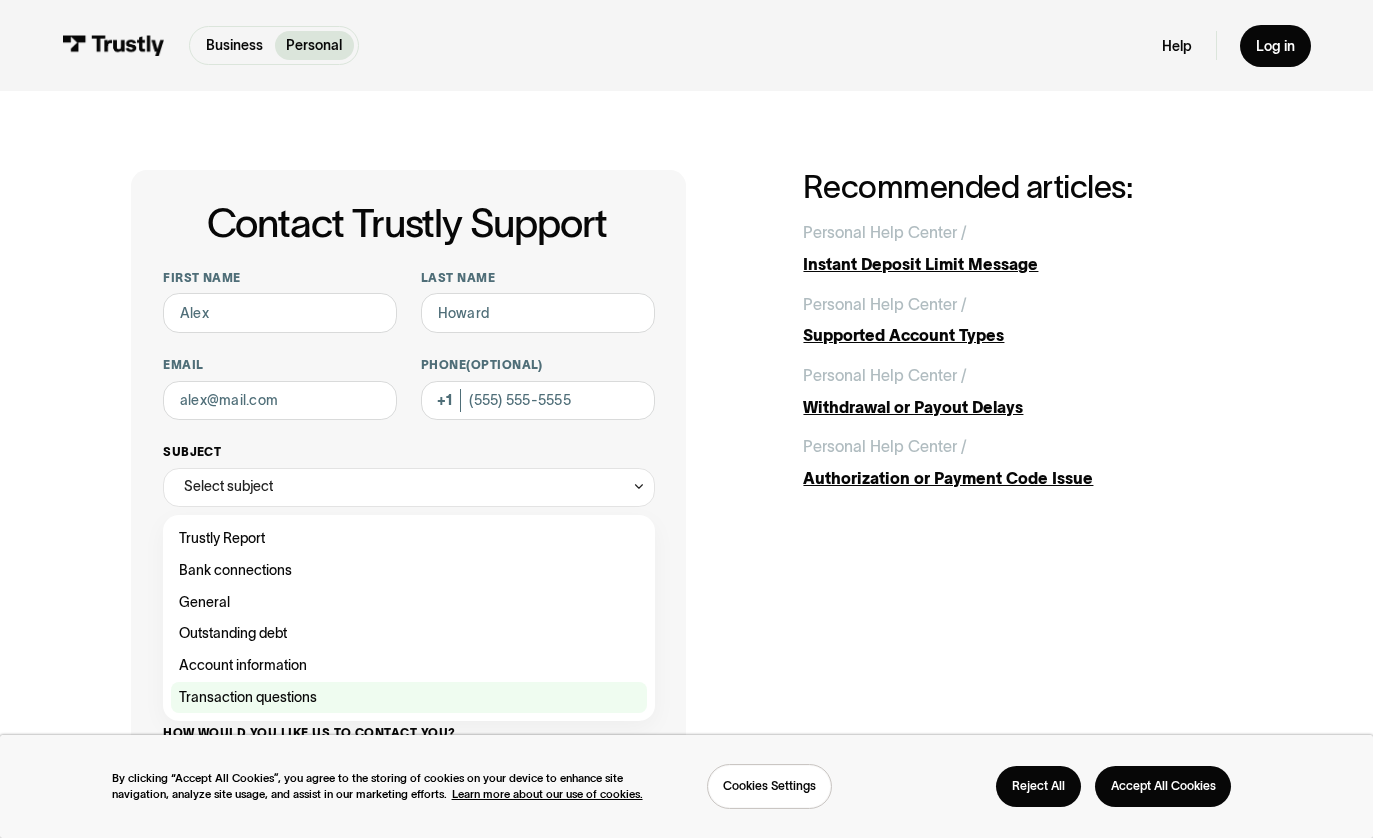 click at bounding box center [409, 698] 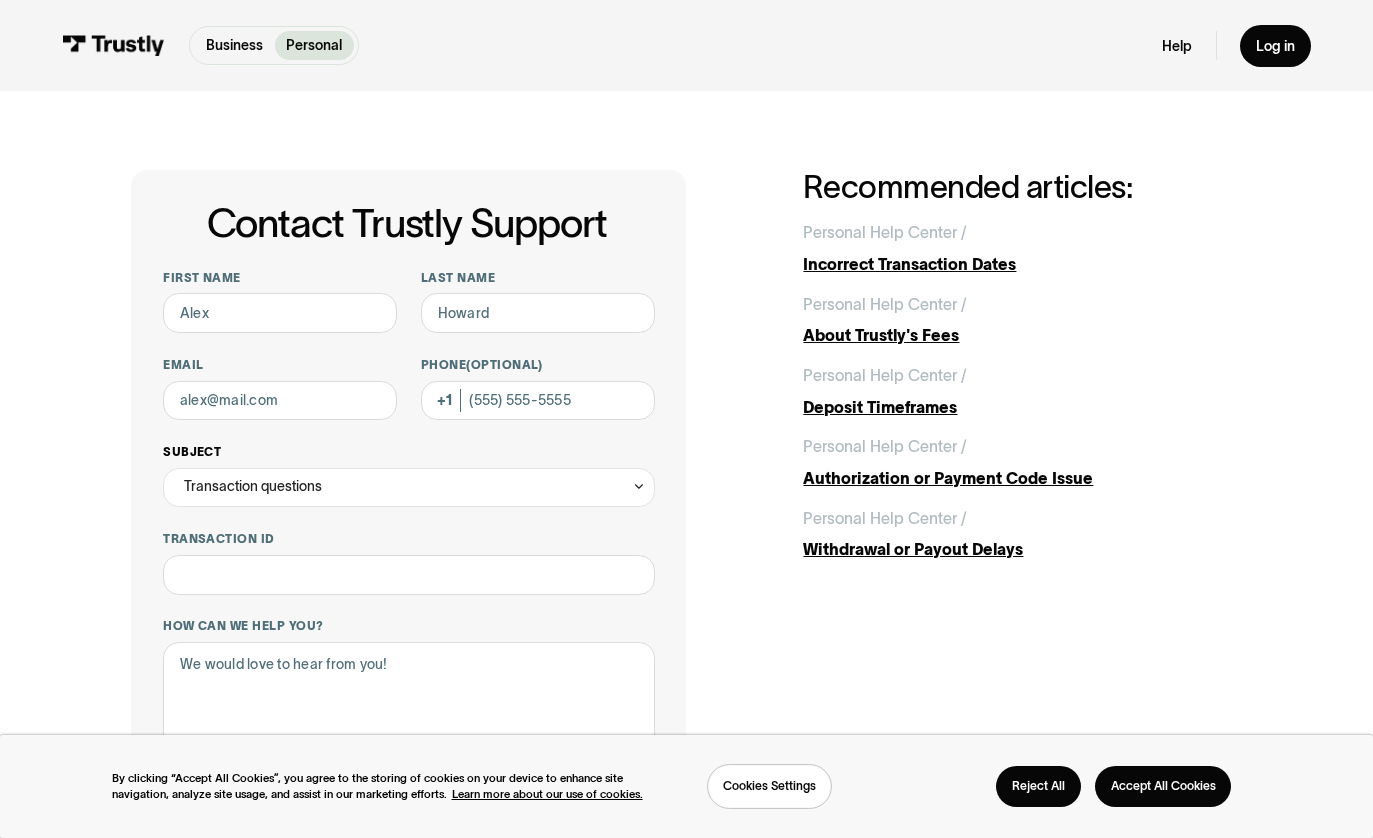 click on "Transaction questions" at bounding box center (409, 488) 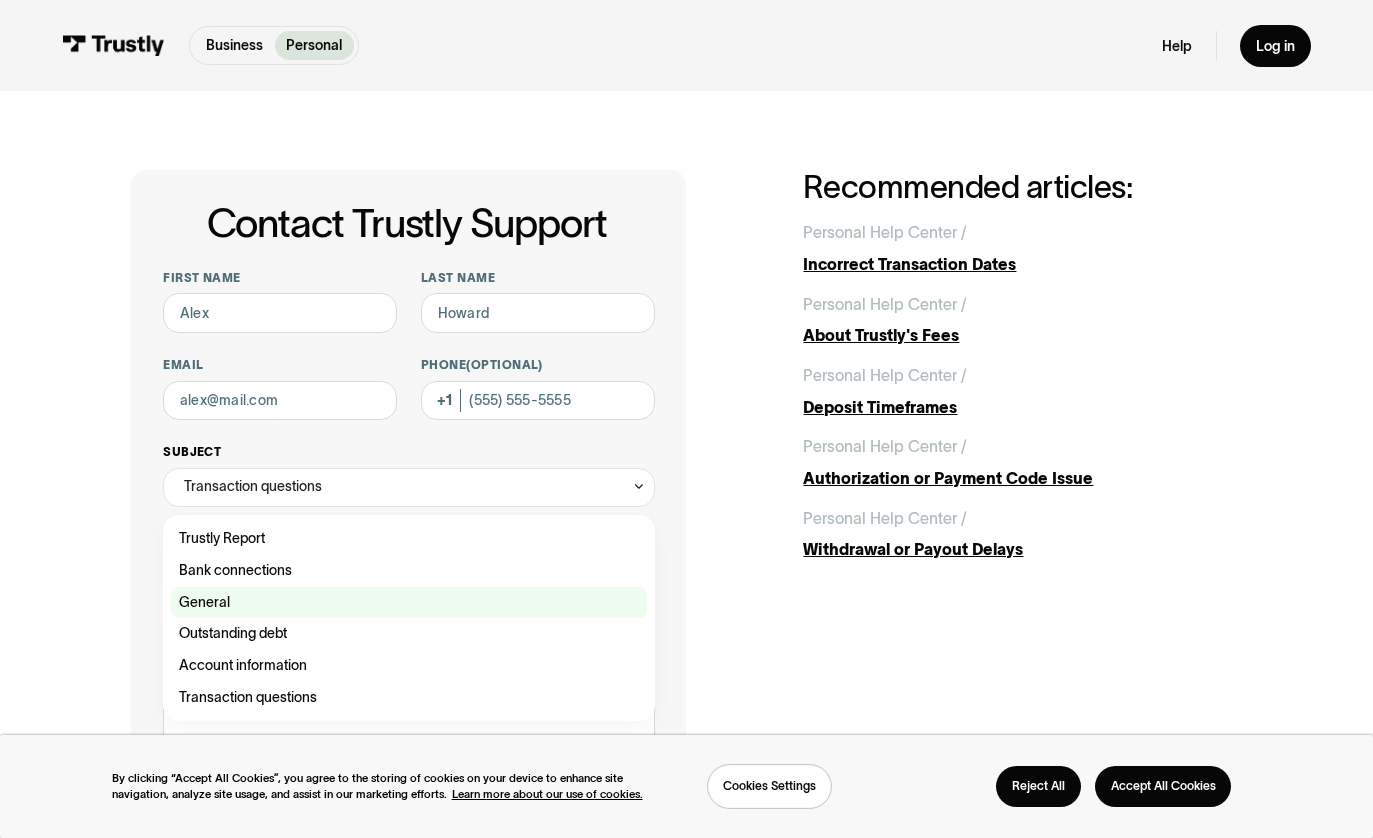 click at bounding box center [409, 603] 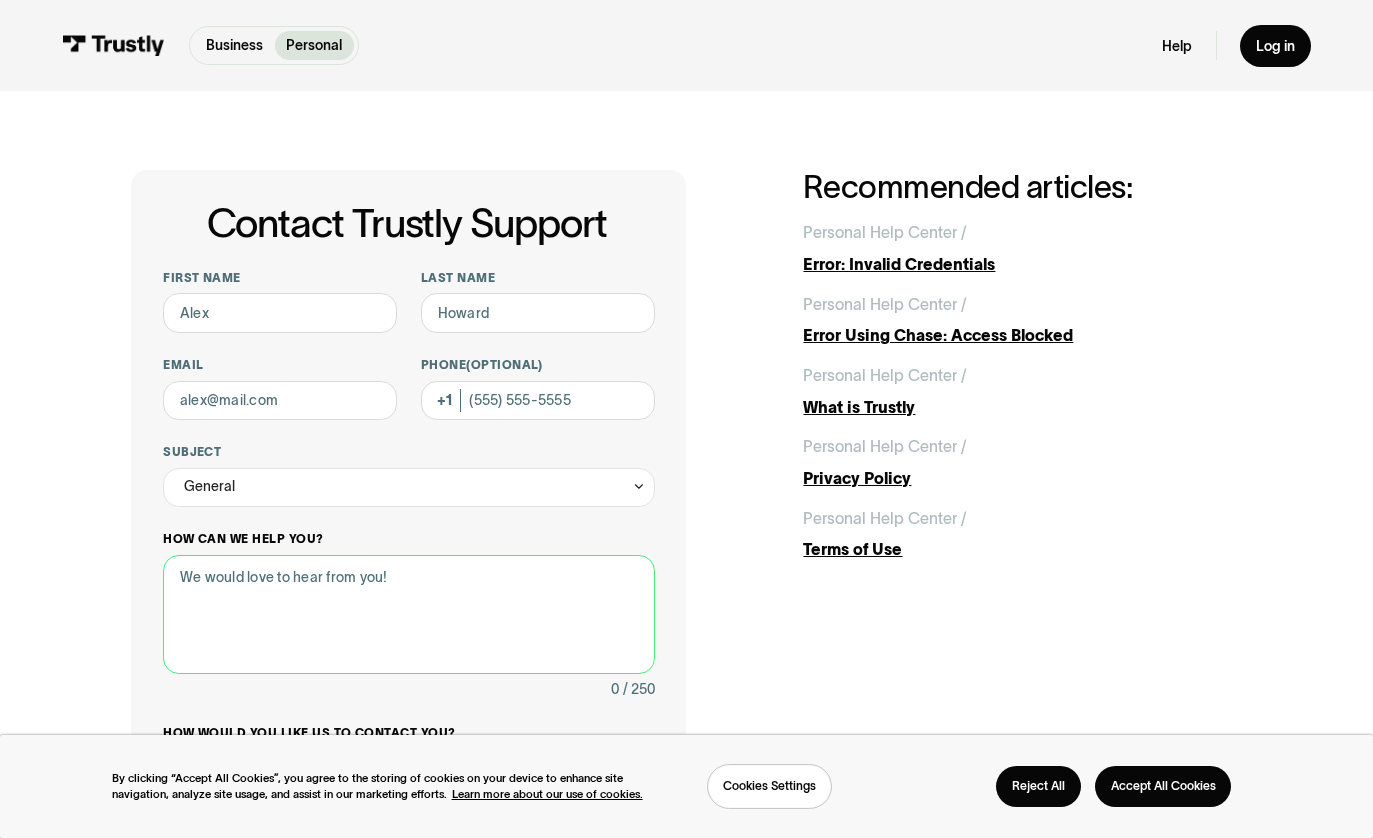 click on "How can we help you?" at bounding box center (409, 614) 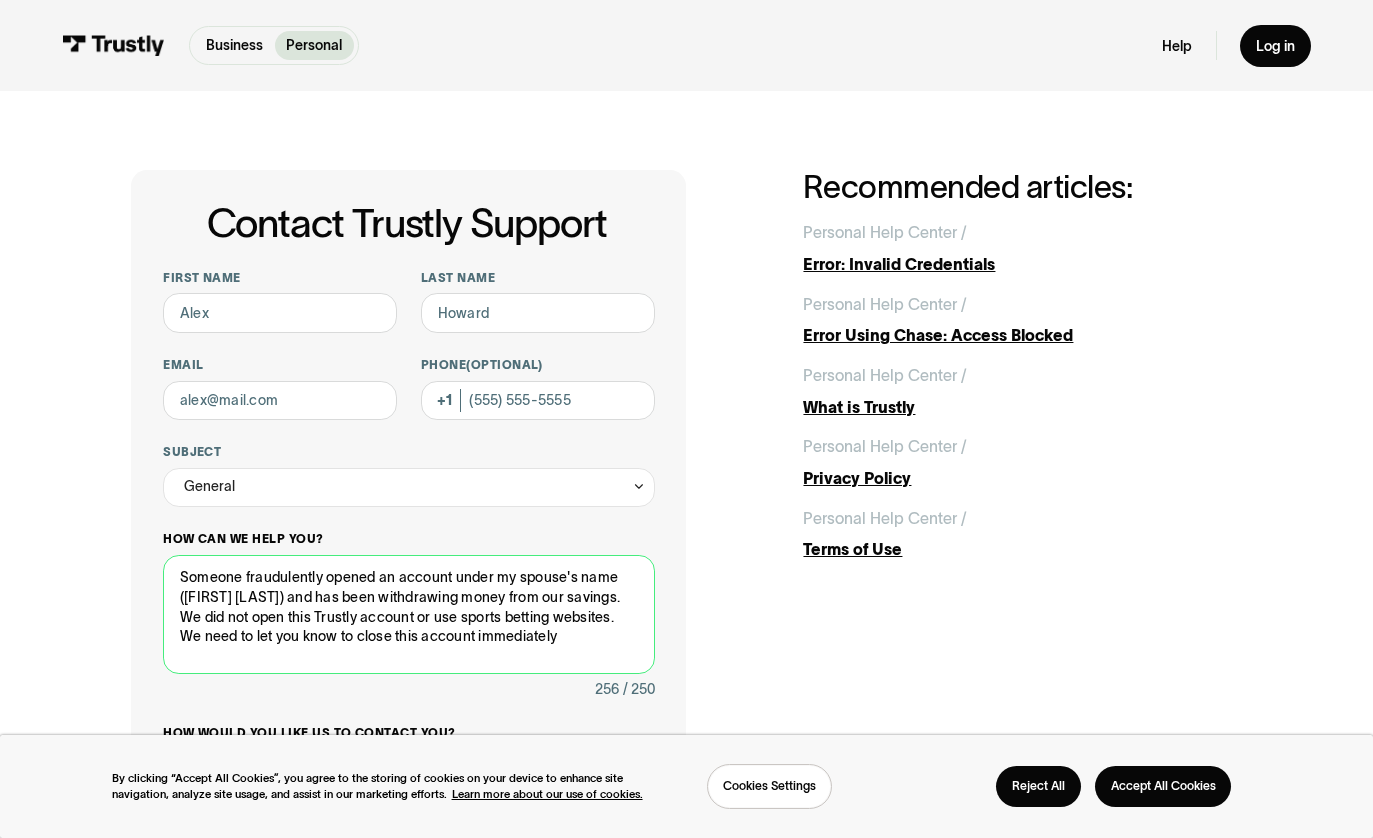 scroll, scrollTop: 2, scrollLeft: 0, axis: vertical 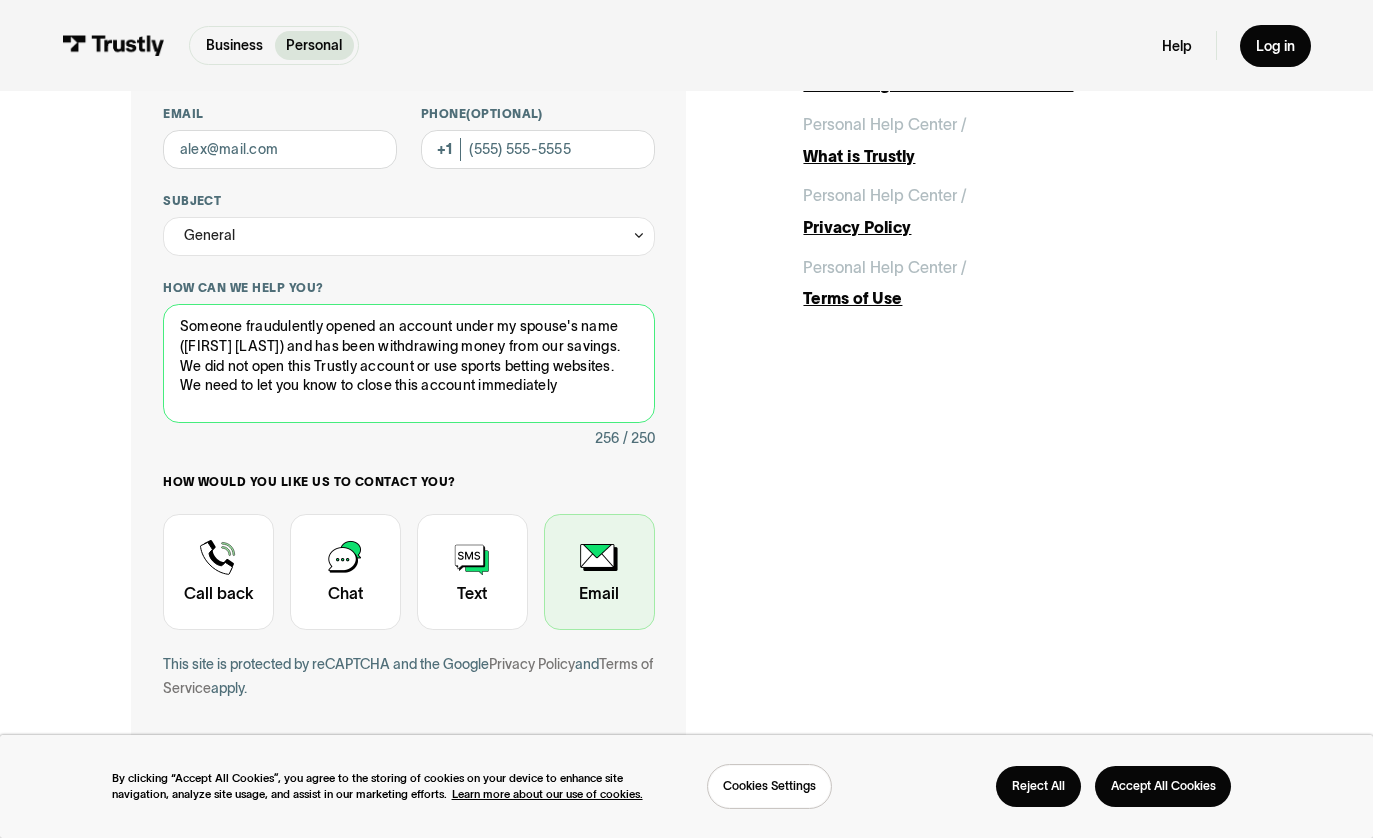 type on "Someone fraudulently opened an account under my spouse's name ([FIRST] [LAST]) and has been withdrawing money from our savings.  We did not open this Trustly account or use sports betting websites.  We need to let you know to close this account immediately" 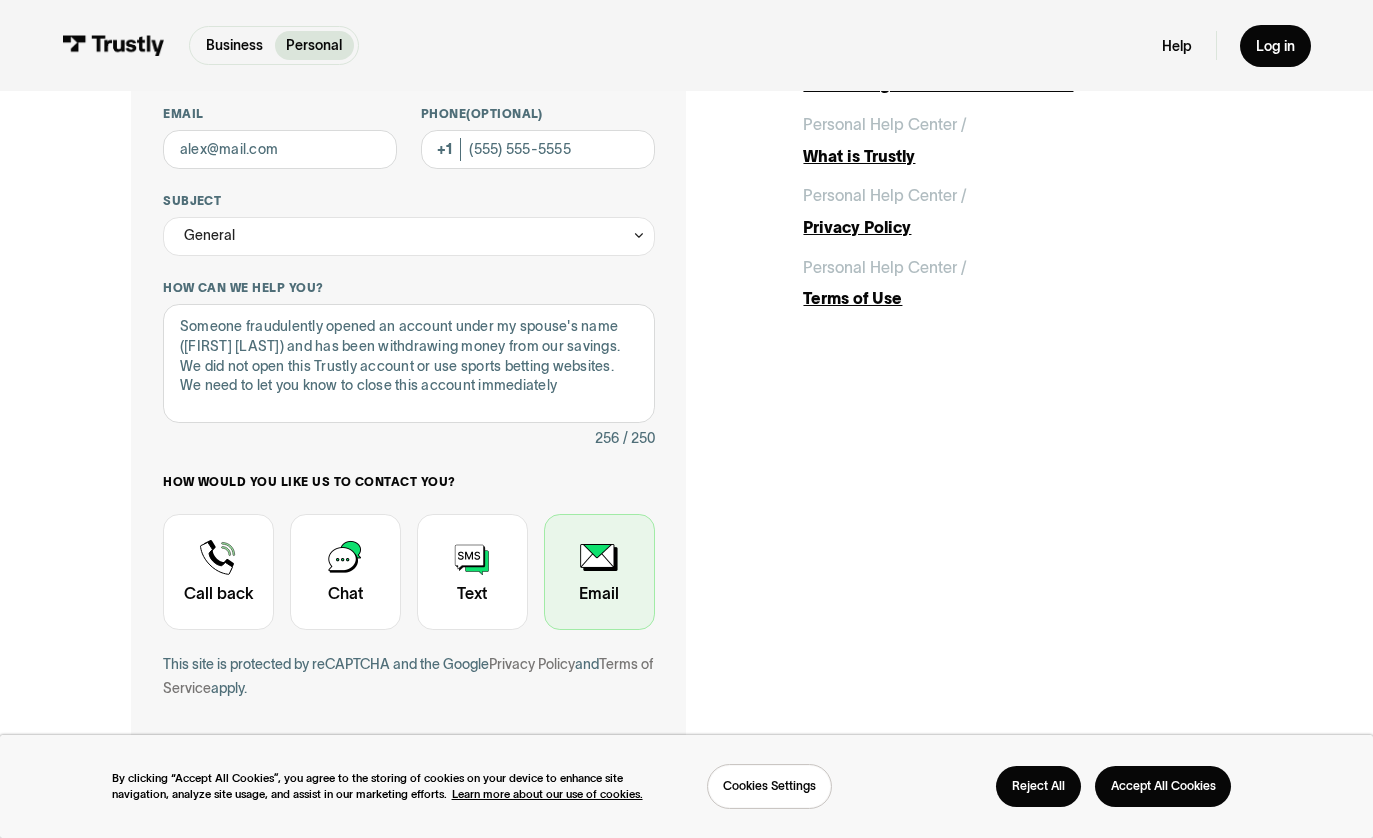 click at bounding box center [599, 571] 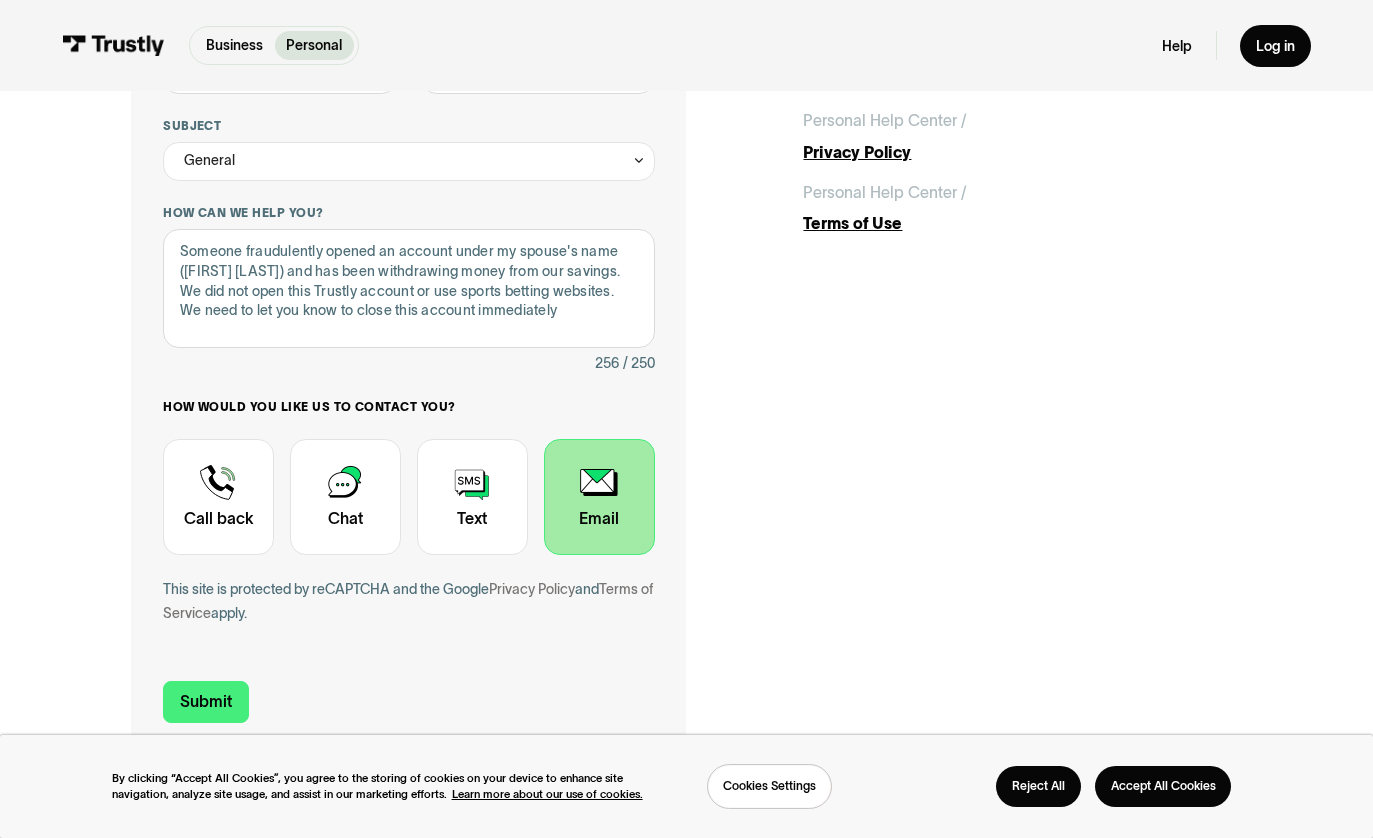 scroll, scrollTop: 504, scrollLeft: 0, axis: vertical 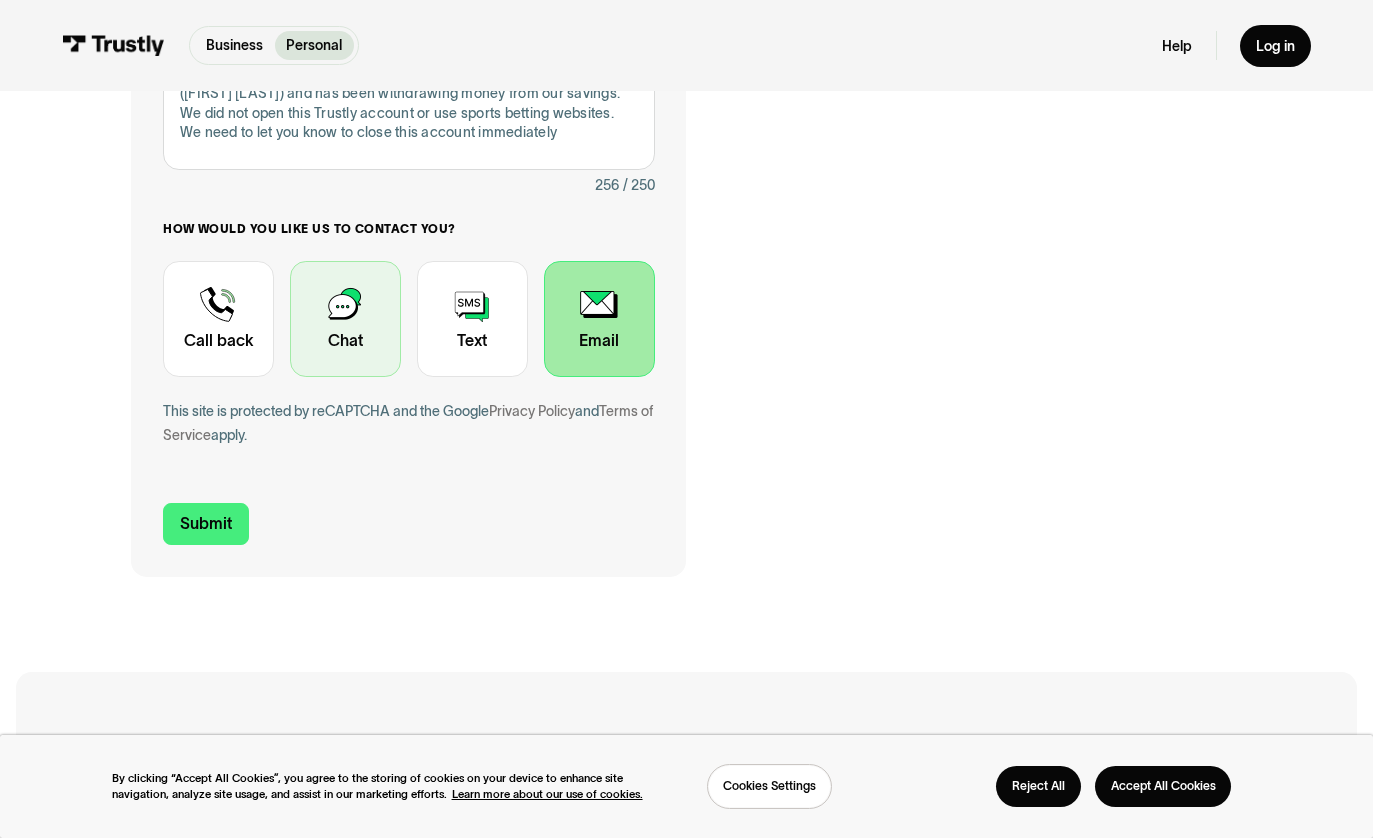click at bounding box center (345, 318) 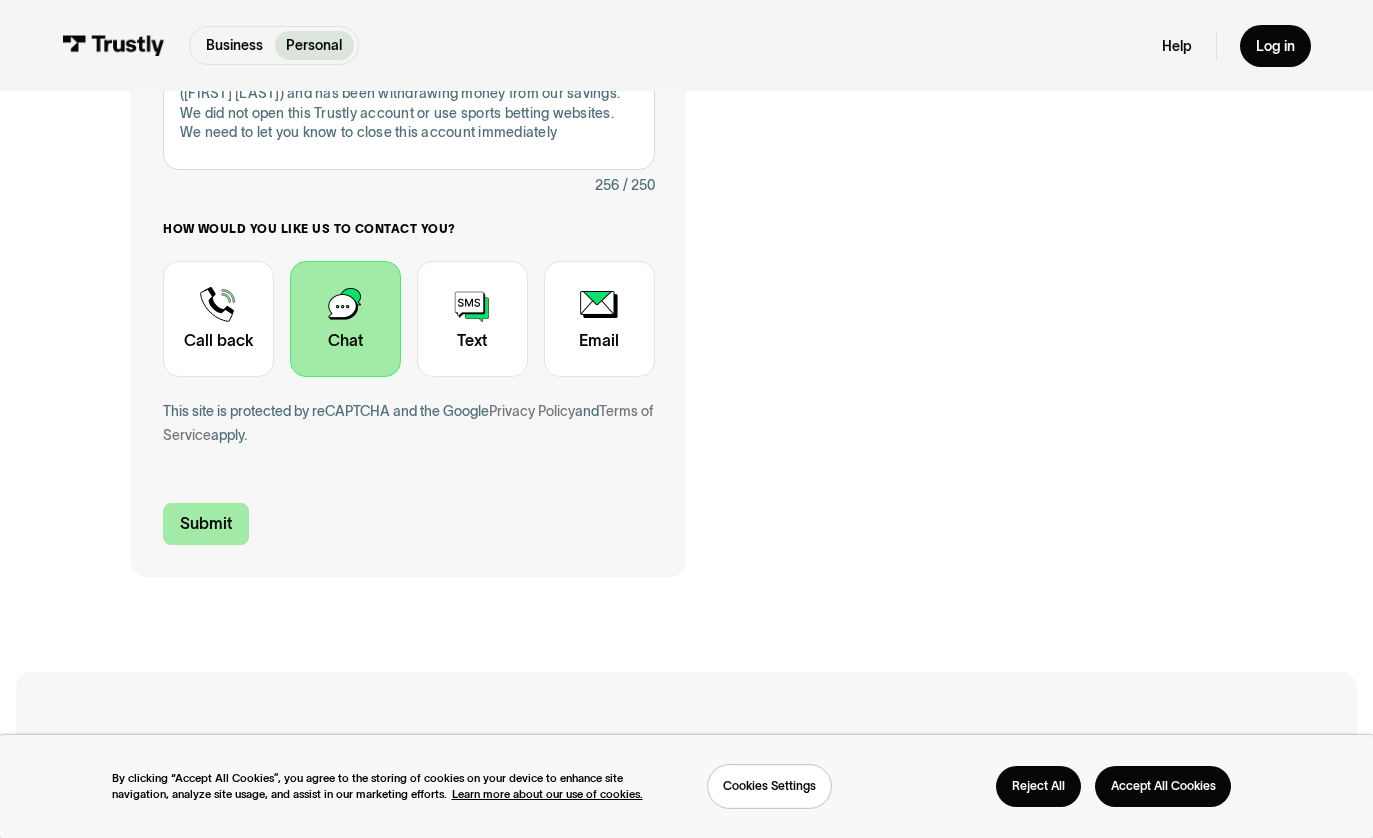 click on "Submit" at bounding box center [206, 524] 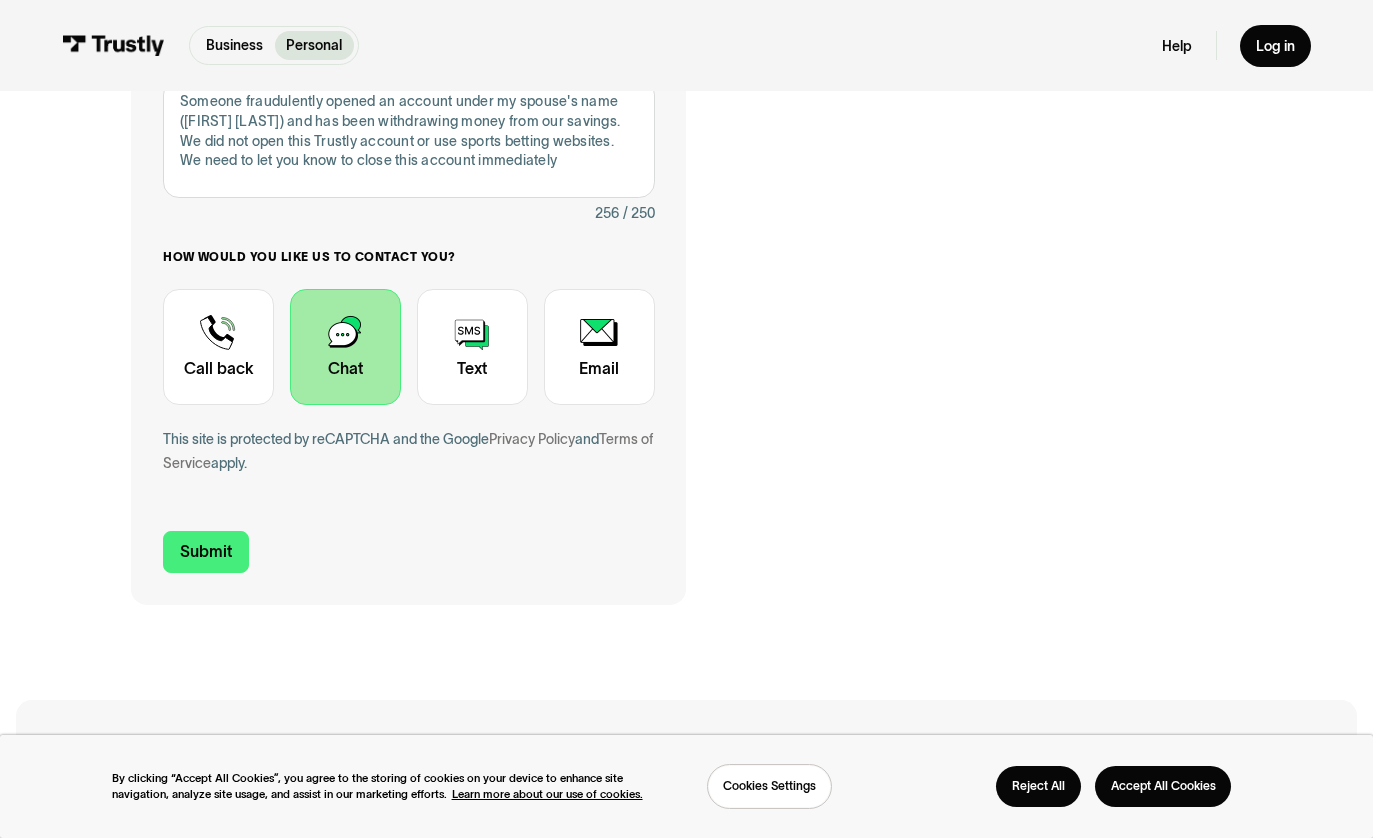 scroll, scrollTop: 103, scrollLeft: 0, axis: vertical 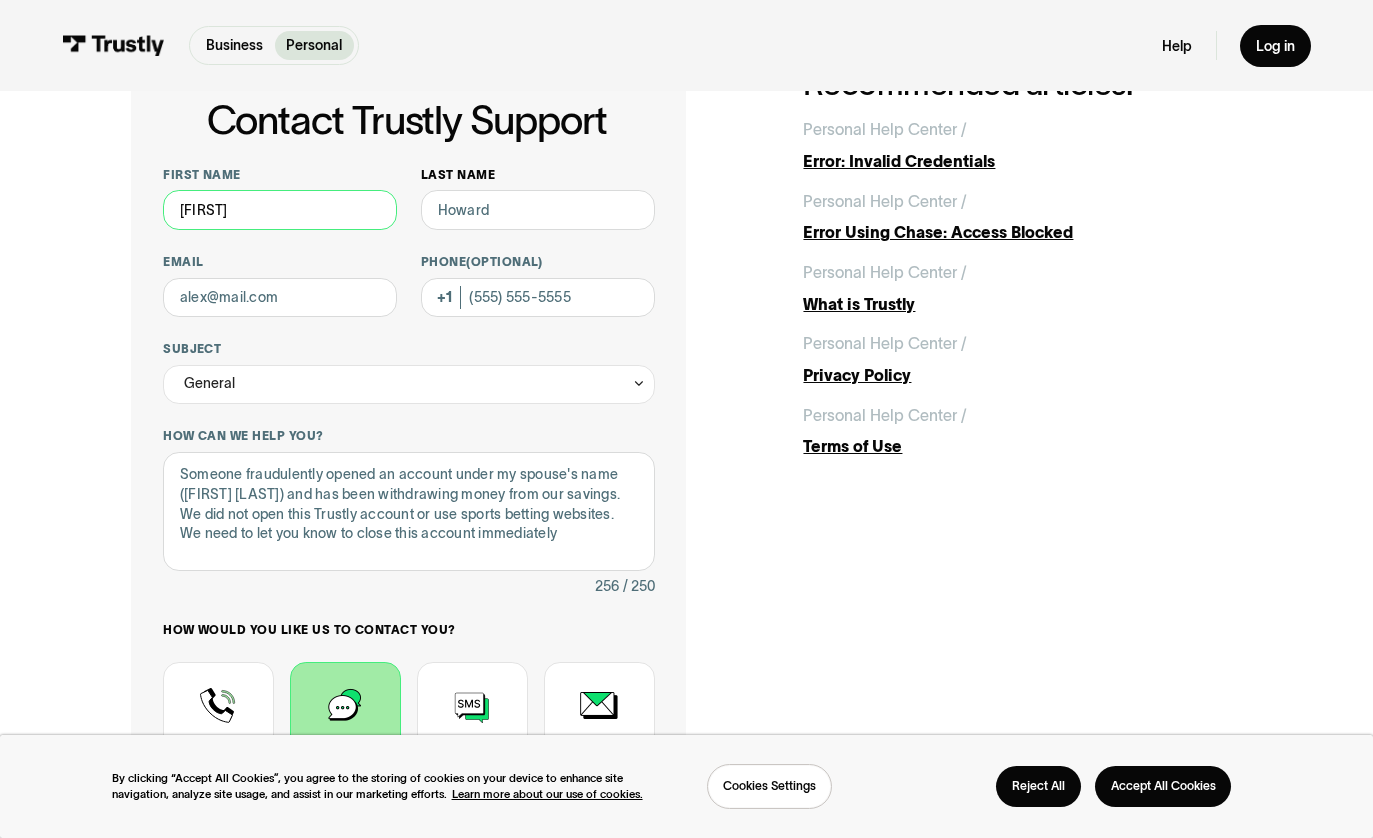 type on "[FIRST]" 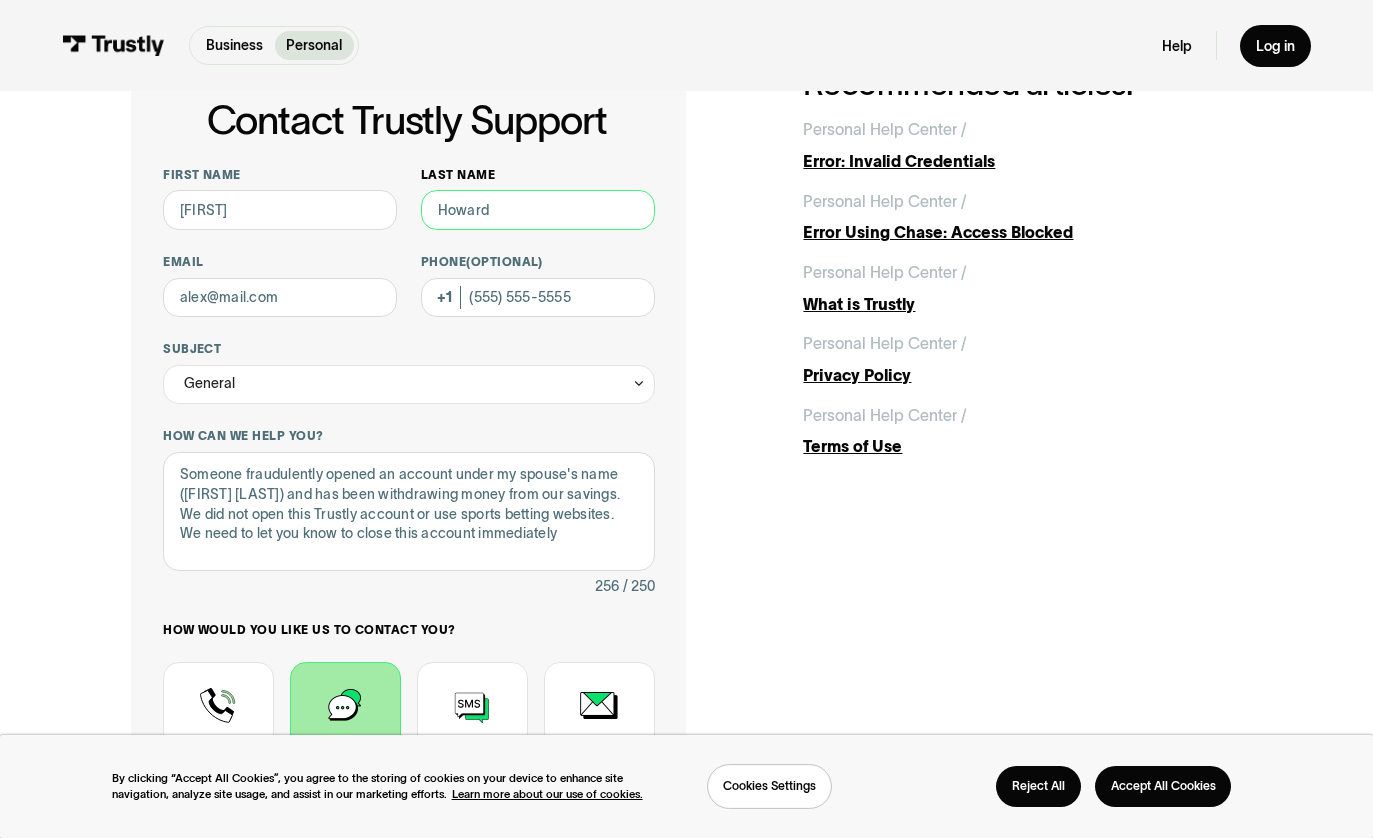 click on "Last name" at bounding box center [538, 210] 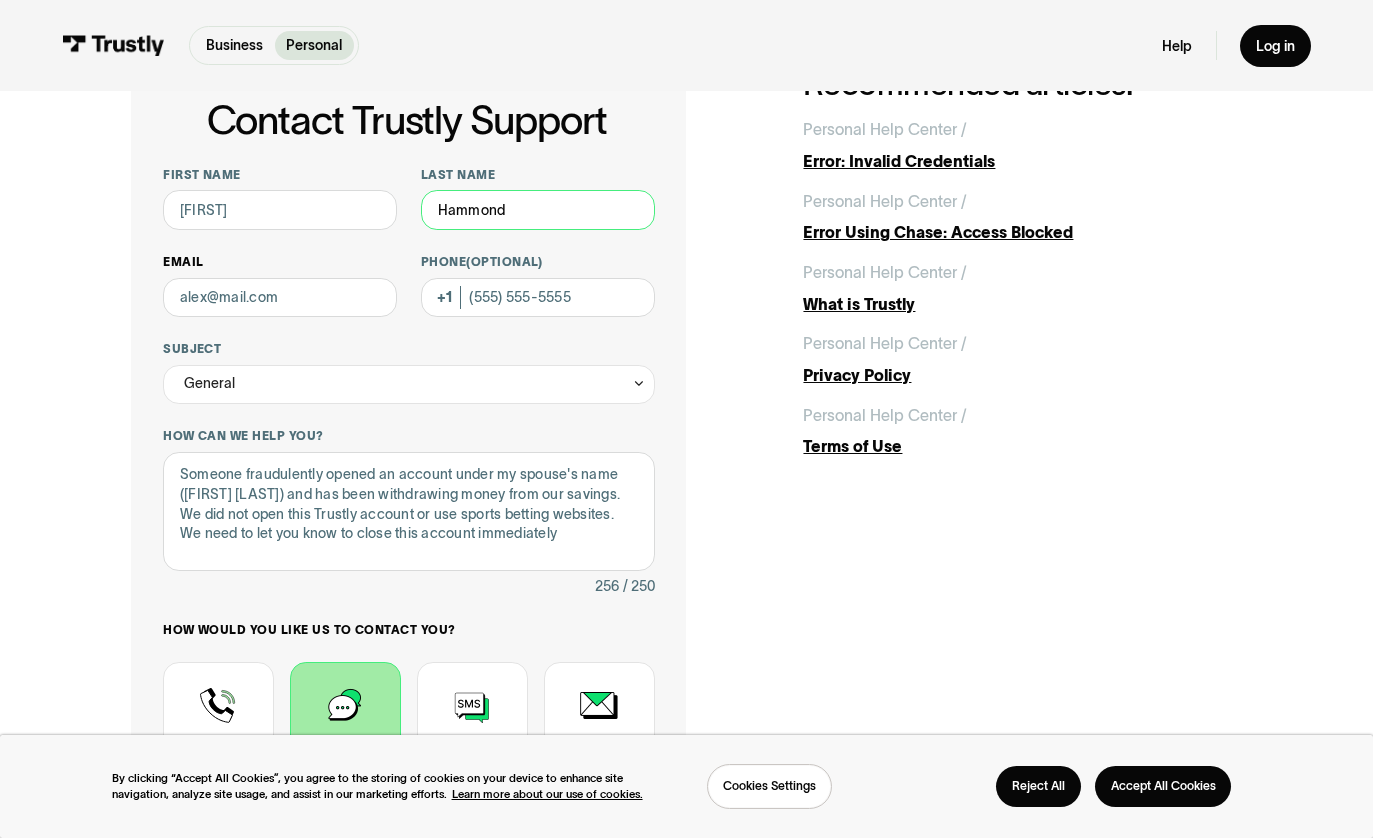 type on "Hammond" 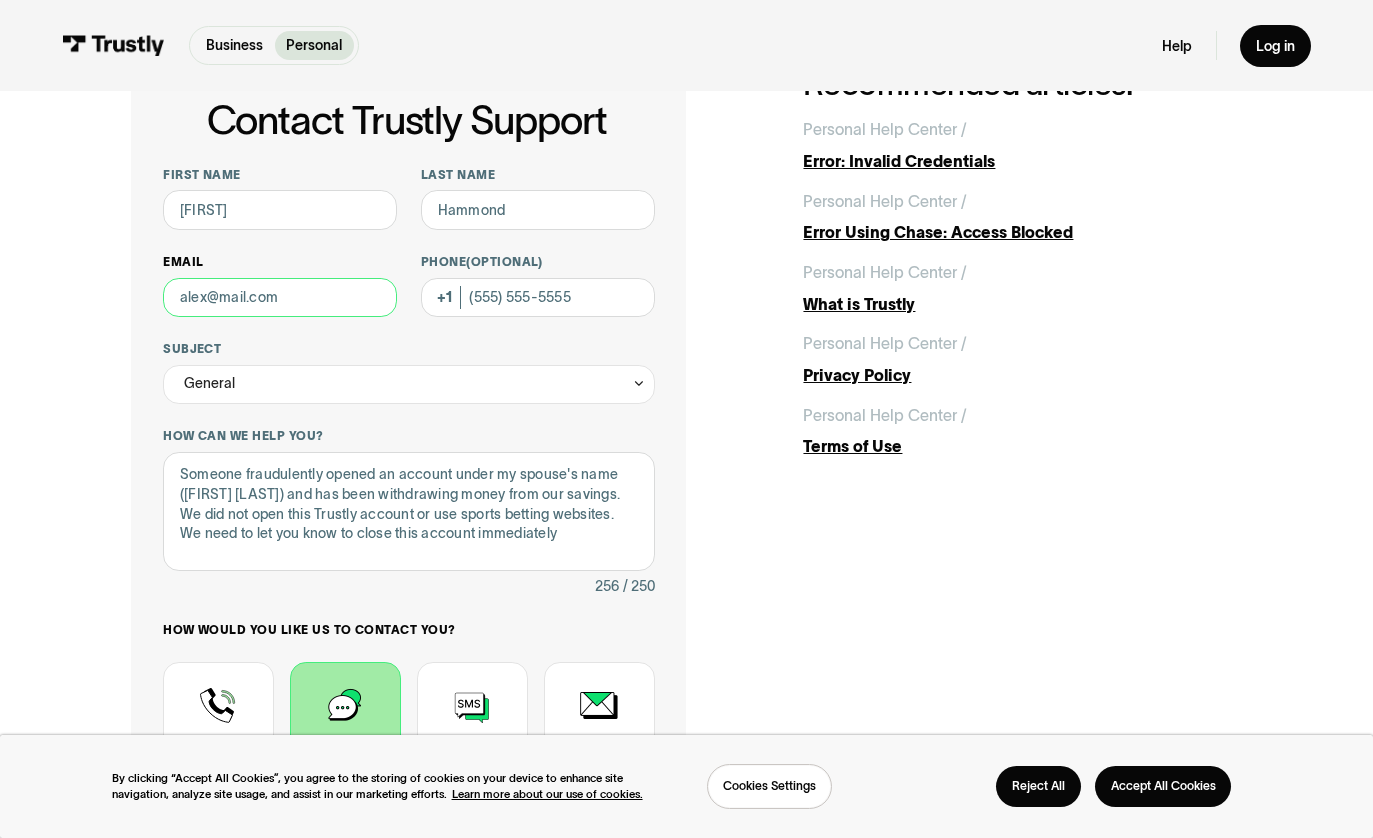 click on "Email" at bounding box center (280, 298) 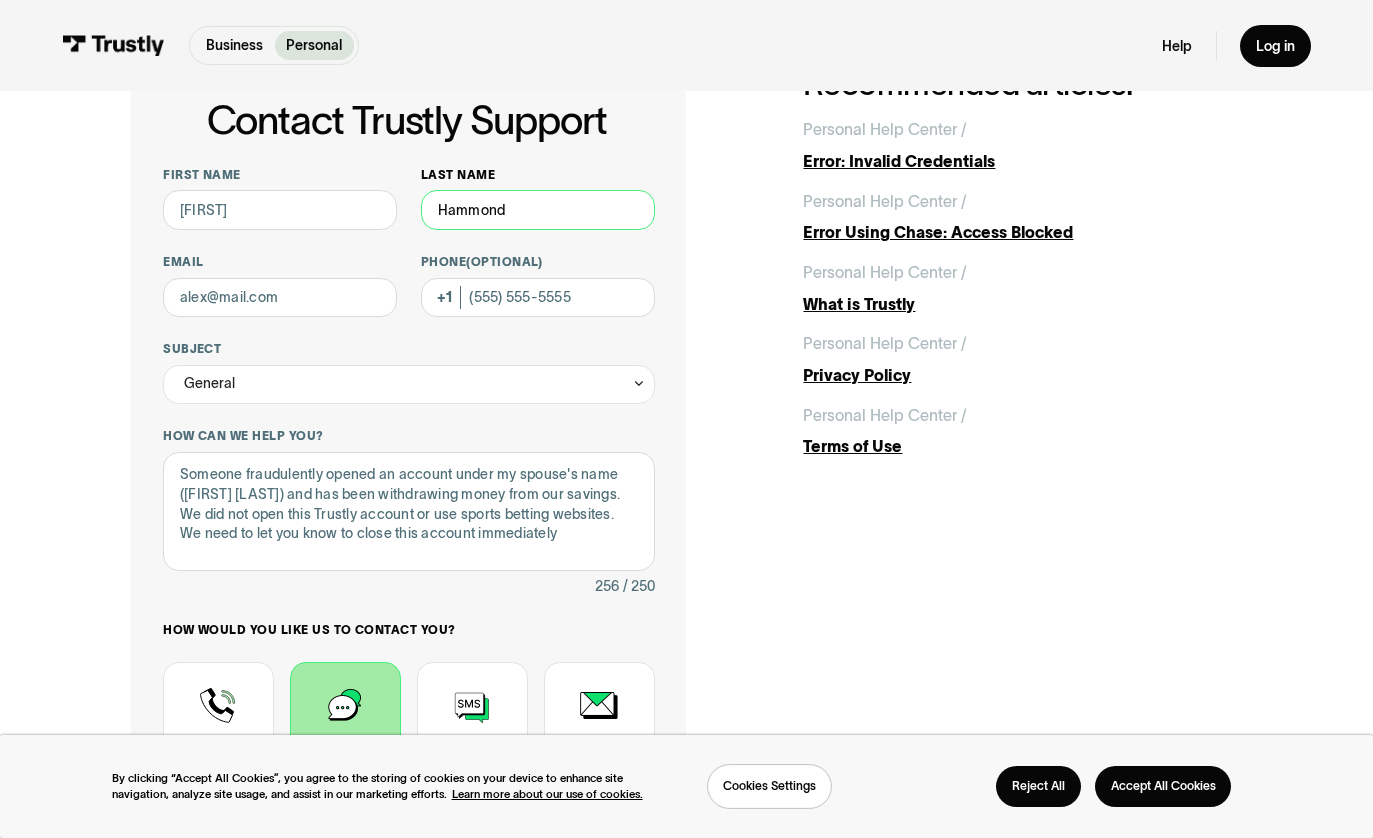 drag, startPoint x: 516, startPoint y: 212, endPoint x: 504, endPoint y: 213, distance: 12.0415945 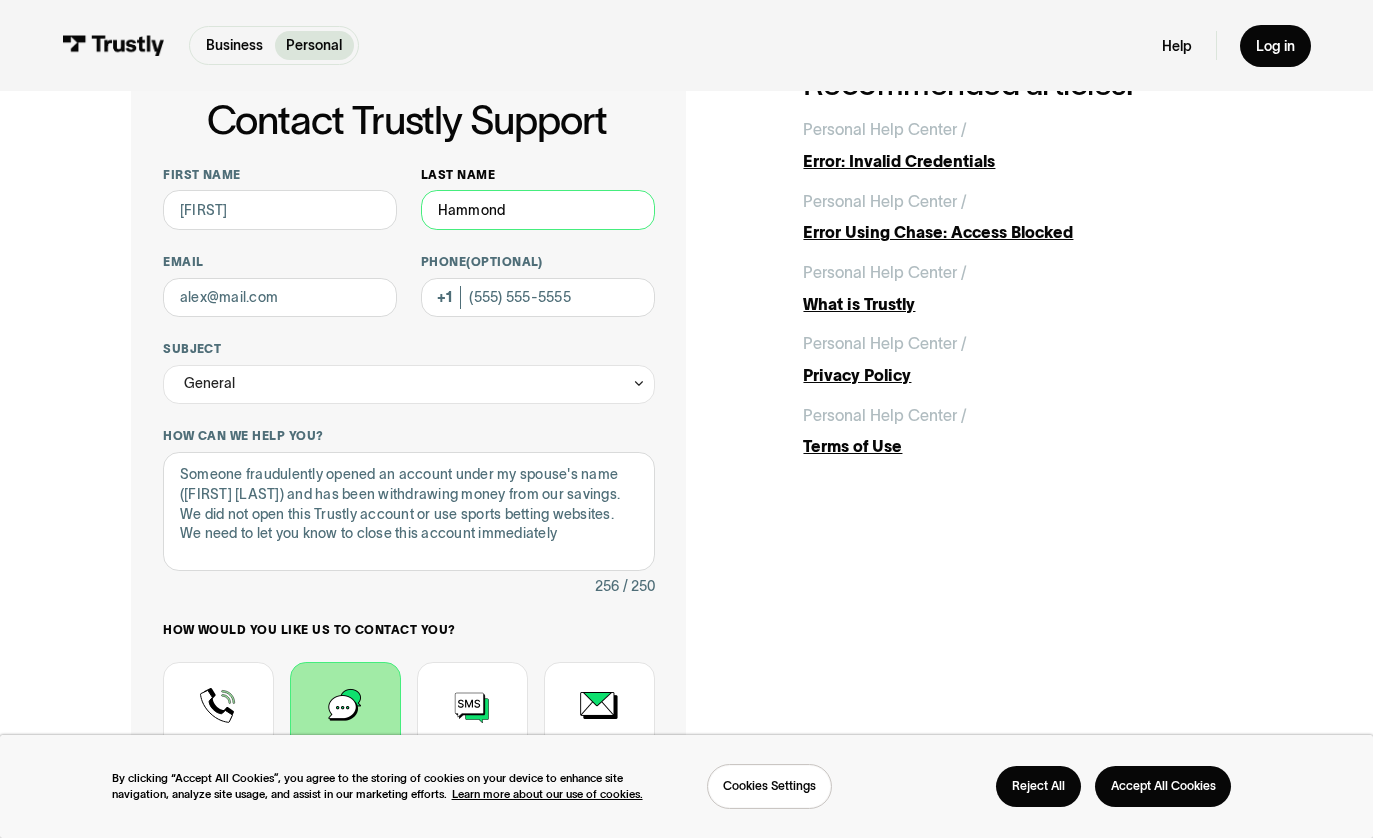 click on "Hammond" at bounding box center [538, 210] 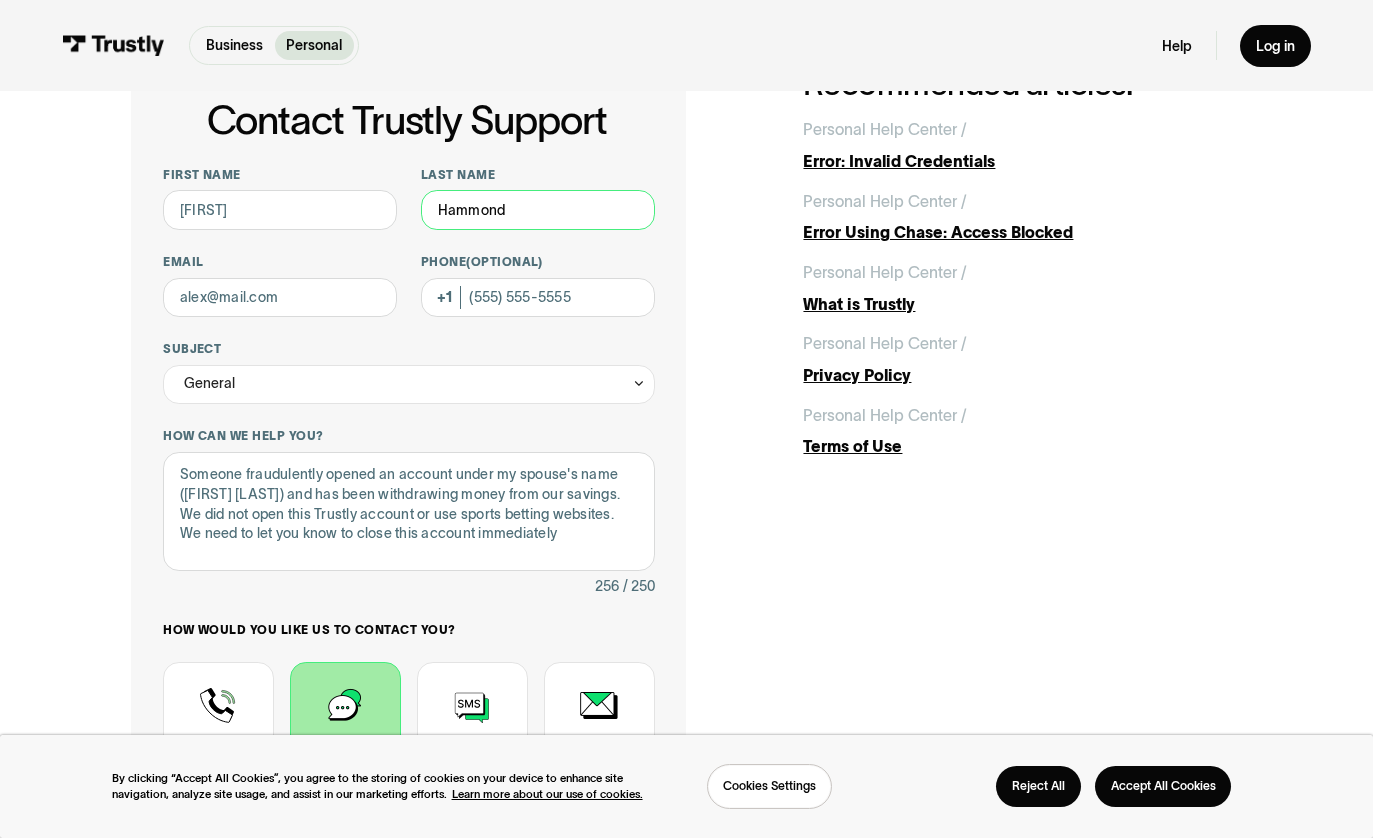 drag, startPoint x: 504, startPoint y: 213, endPoint x: 417, endPoint y: 207, distance: 87.20665 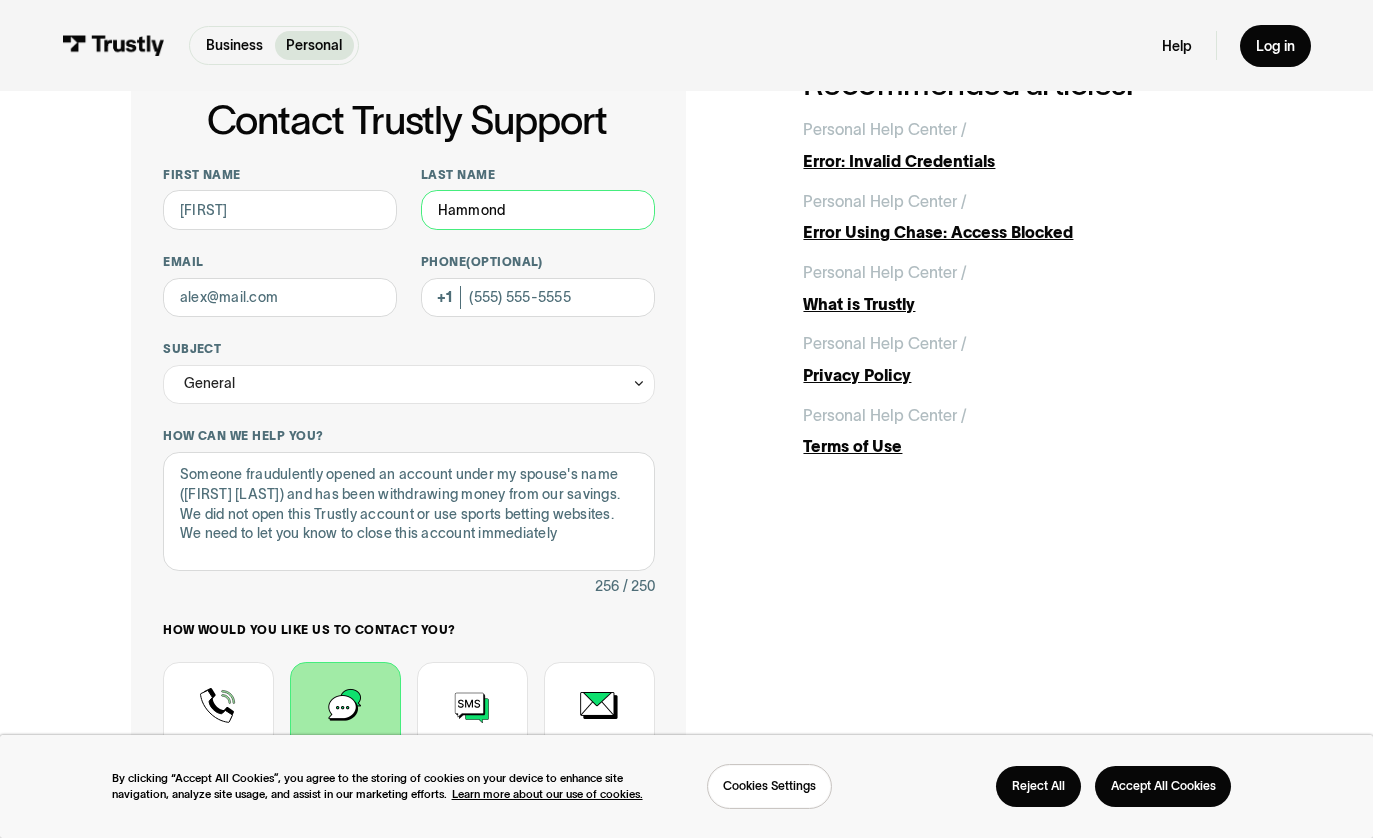 click on "First name [FIRST] Last name [LAST] Email Phone (Optional) Subject ******* General
Trustly Report Bank connections General Outstanding debt Account information Transaction questions Transaction ID How can we help you? Someone fraudulently opened an account under my spouse's name ([FIRST] [LAST]) and has been withdrawing money from our savings. We did not open this Trustly account or use sports betting websites. We need to let you know to close this account immediately 256 / 250 How would you like us to contact you? Unavailable placeholder message Call back Chat Text Email This site is protected by reCAPTCHA and the Google Privacy Policy and Terms of Service apply. I agree to receive text messages from Trustly Support. Message and data rates may apply." at bounding box center [409, 520] 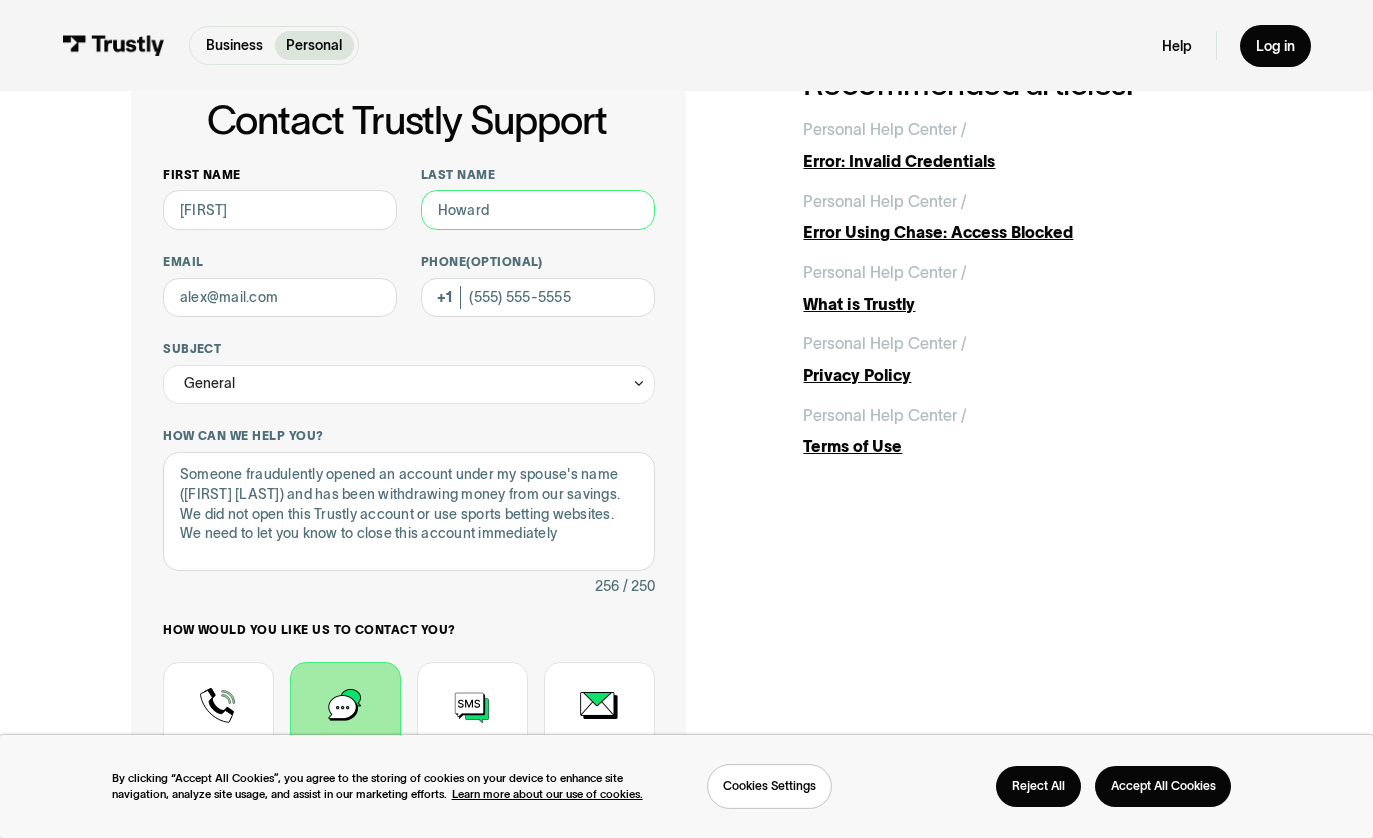 type 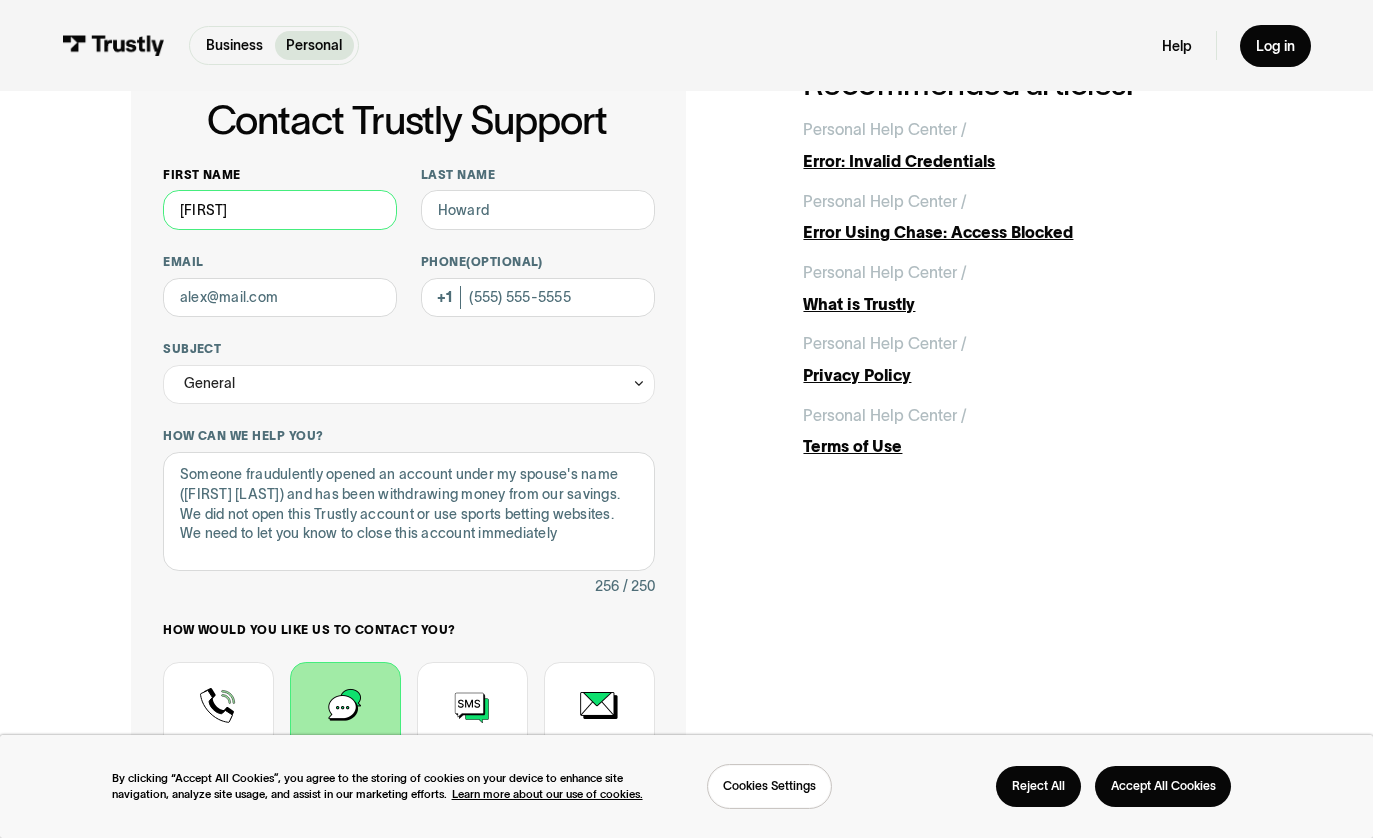 click on "[FIRST]" at bounding box center [280, 210] 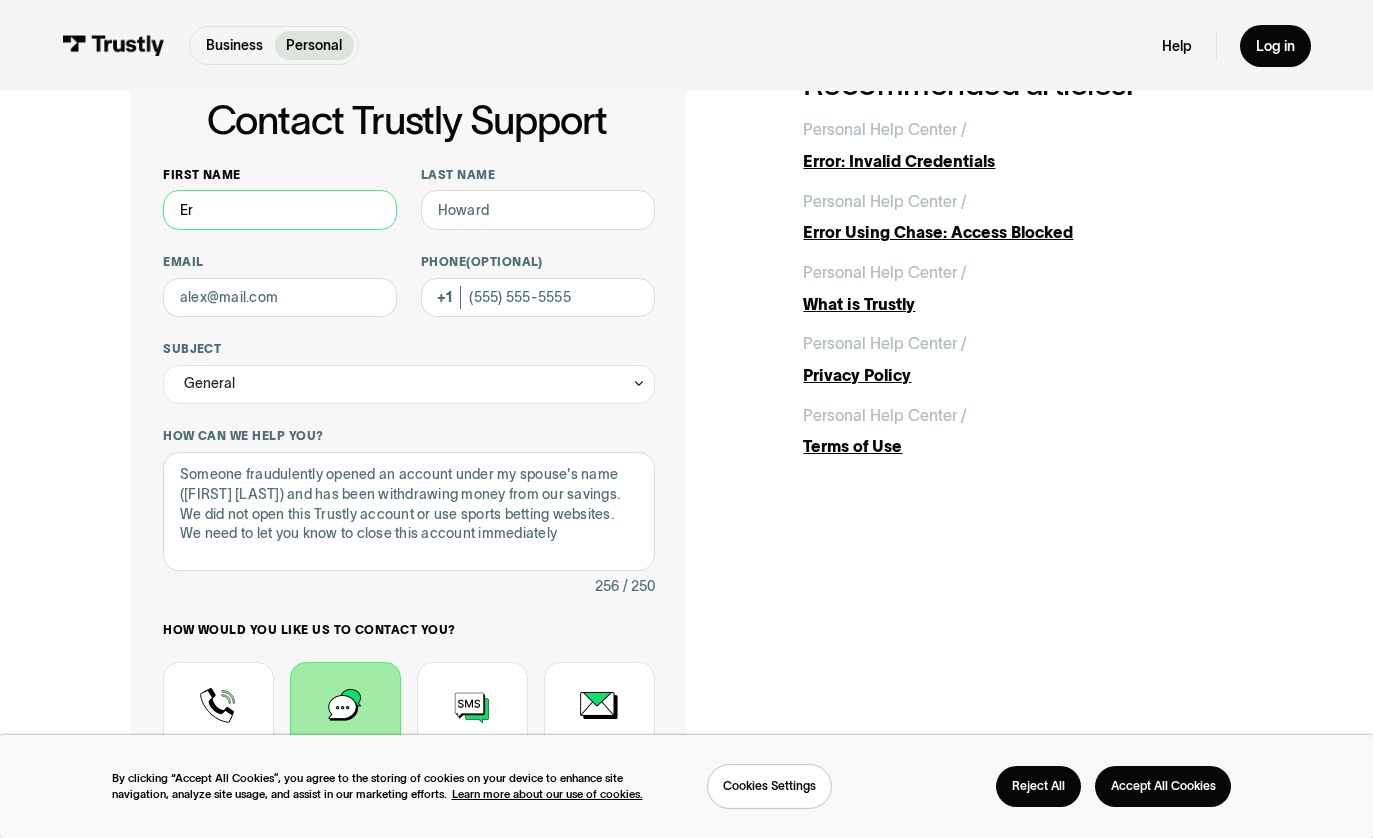 type on "E" 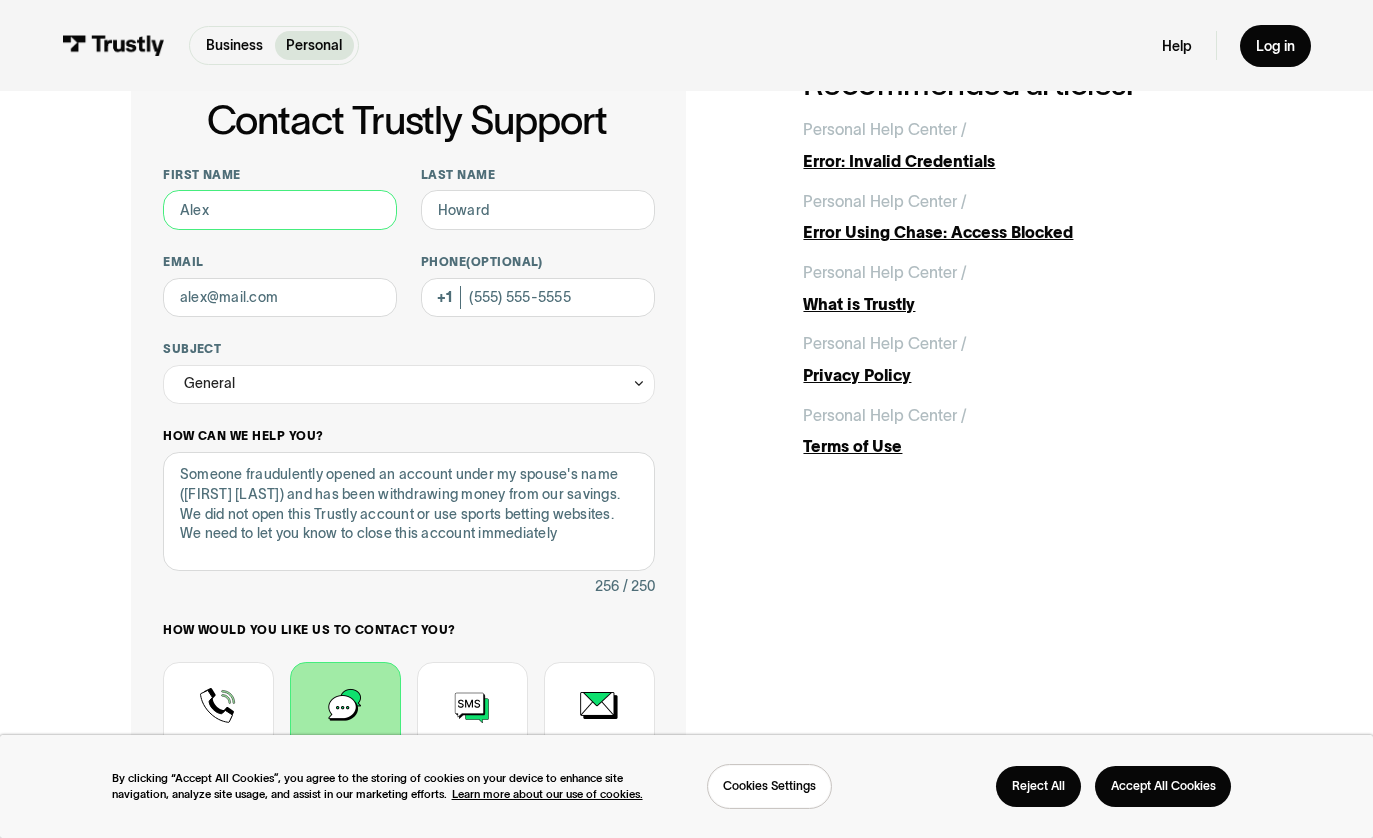 type 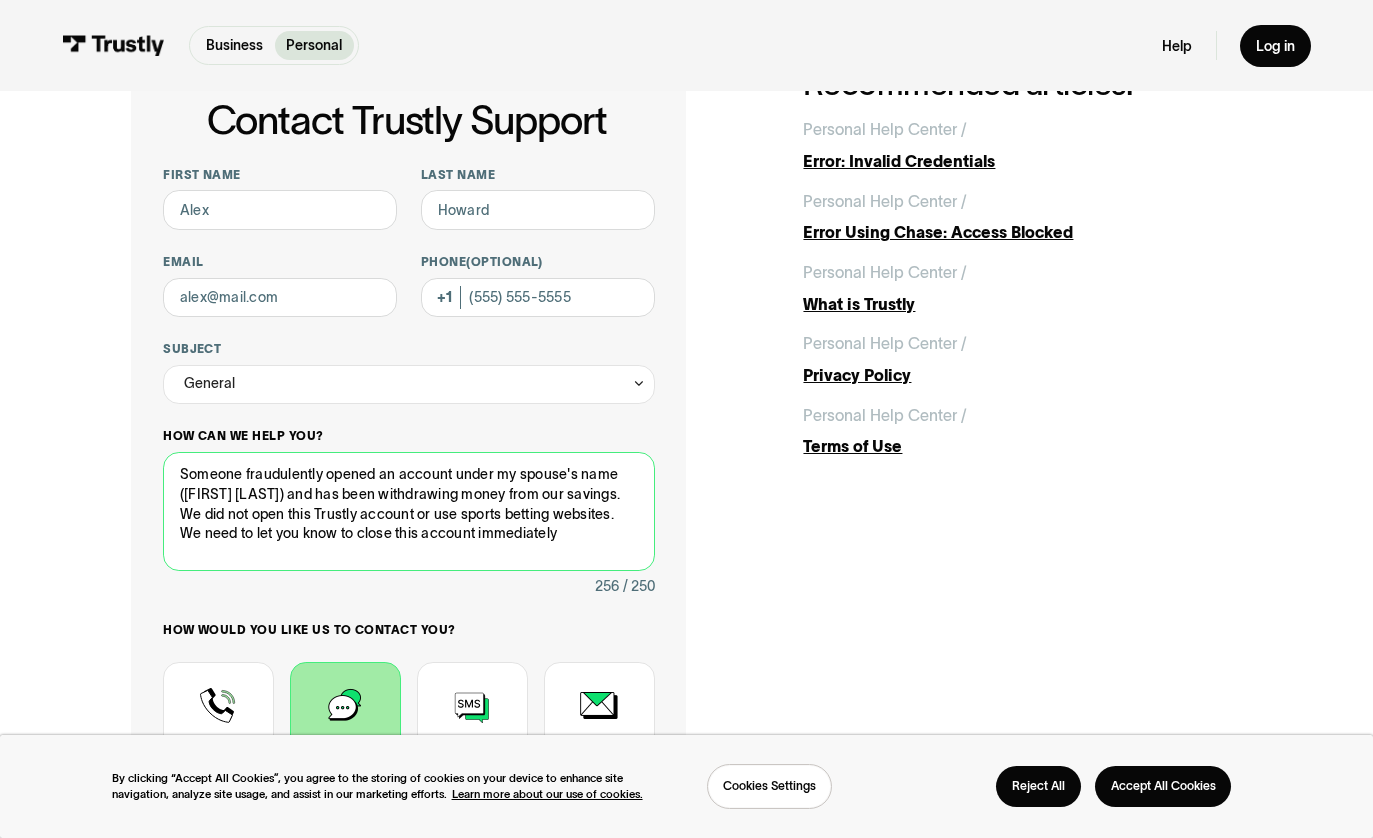 click on "Someone fraudulently opened an account under my spouse's name ([FIRST] [LAST]) and has been withdrawing money from our savings.  We did not open this Trustly account or use sports betting websites.  We need to let you know to close this account immediately" at bounding box center (409, 511) 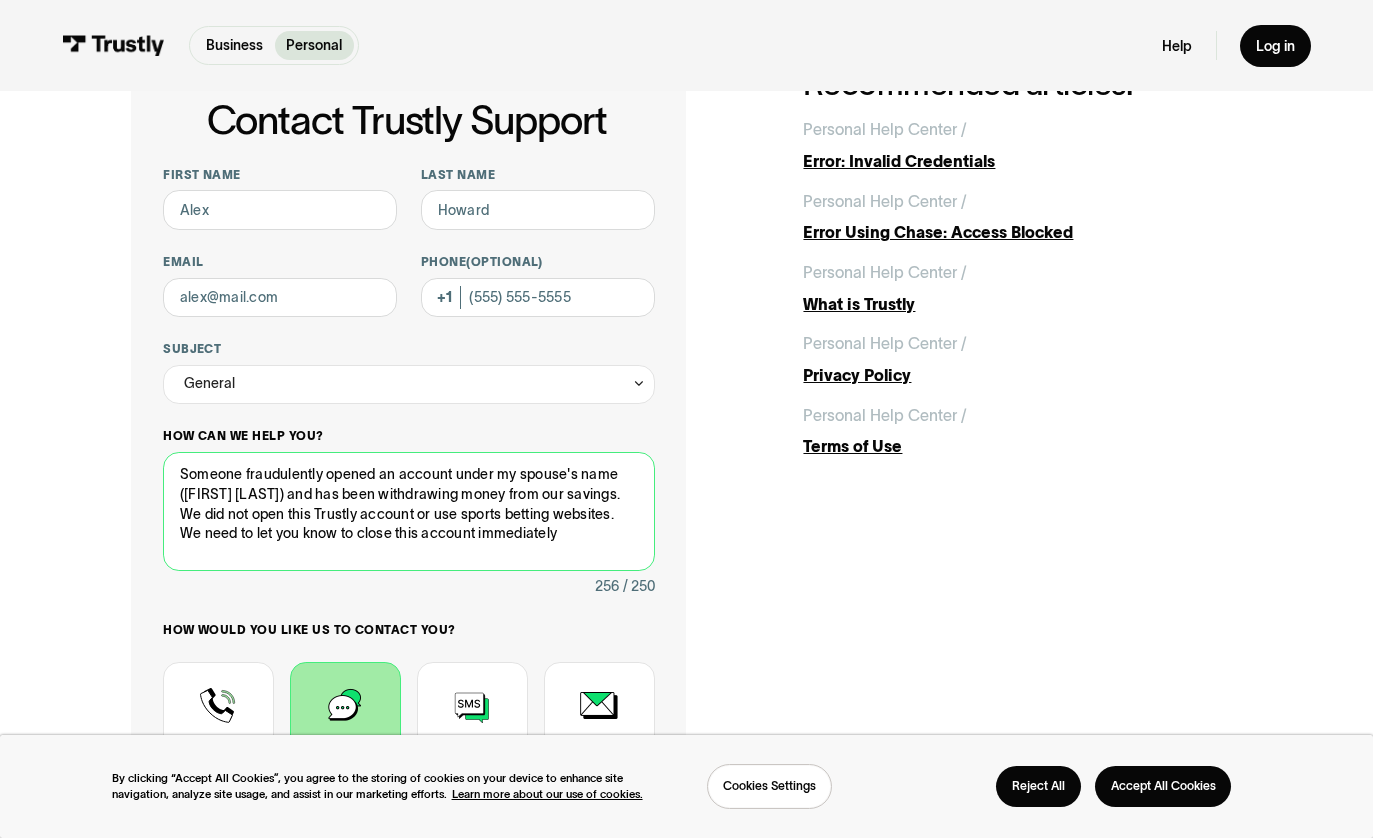 click on "Someone fraudulently opened an account under my spouse's name ([FIRST] [LAST]) and has been withdrawing money from our savings.  We did not open this Trustly account or use sports betting websites.  We need to let you know to close this account immediately" at bounding box center (409, 511) 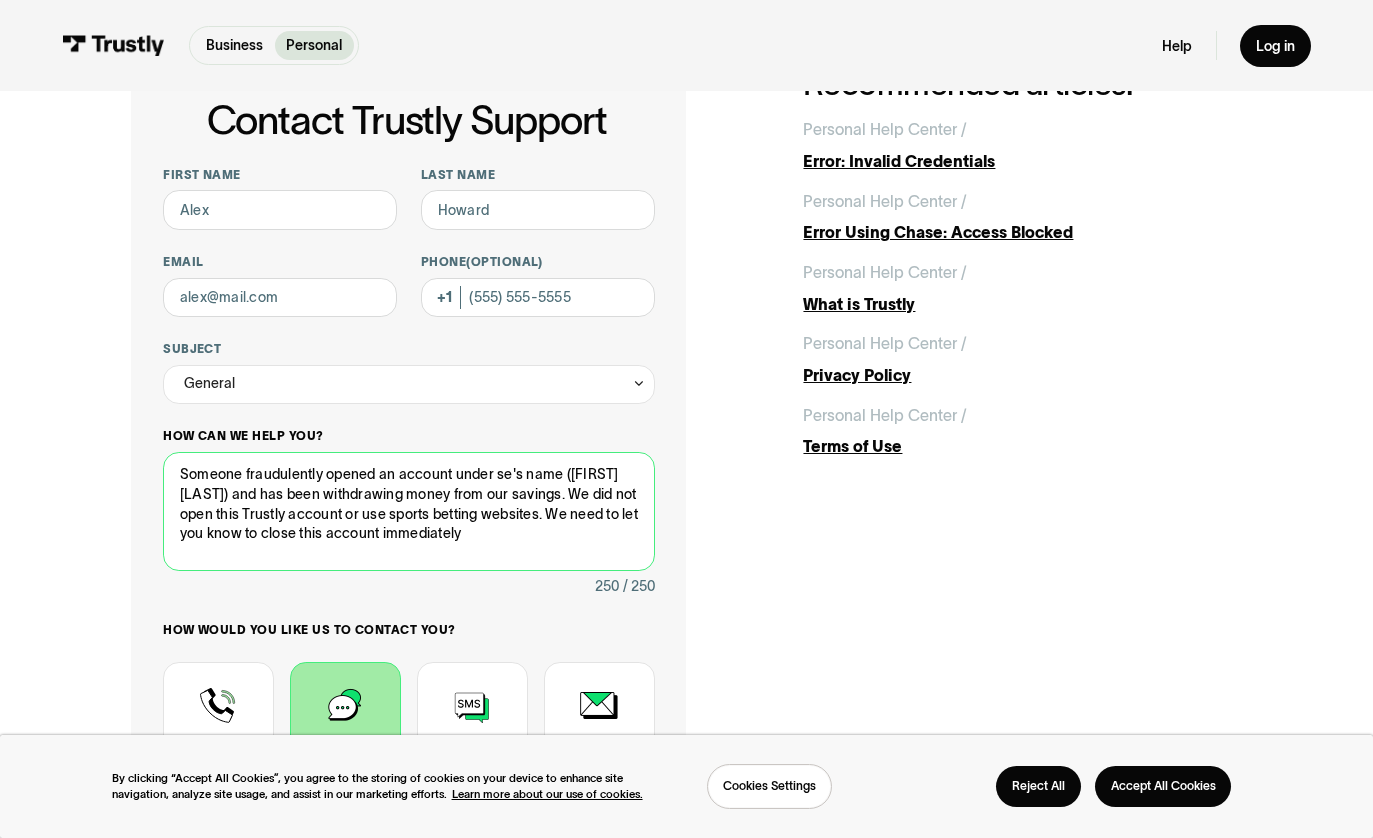 scroll, scrollTop: 0, scrollLeft: 0, axis: both 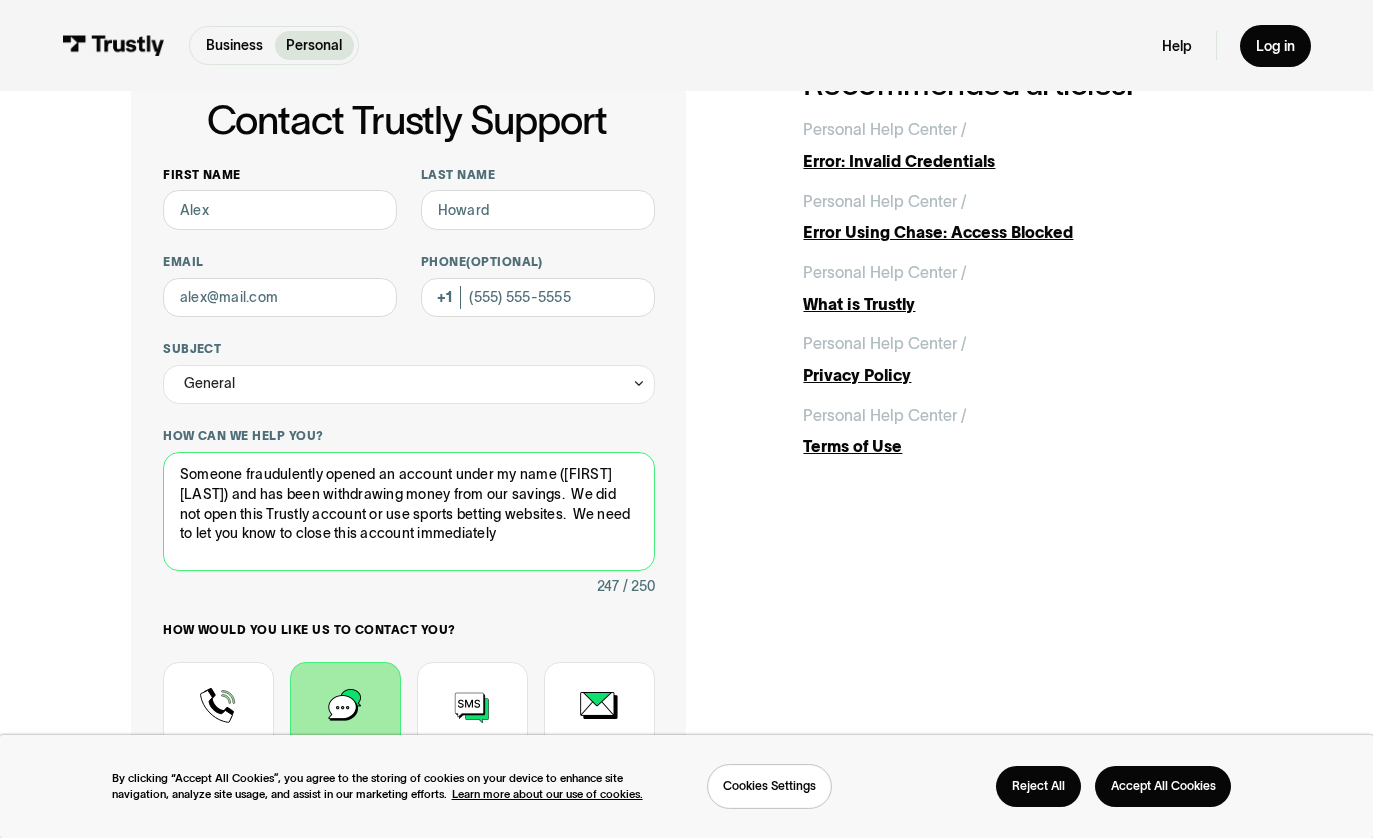 type on "Someone fraudulently opened an account under my name ([FIRST] [LAST]) and has been withdrawing money from our savings.  We did not open this Trustly account or use sports betting websites.  We need to let you know to close this account immediately" 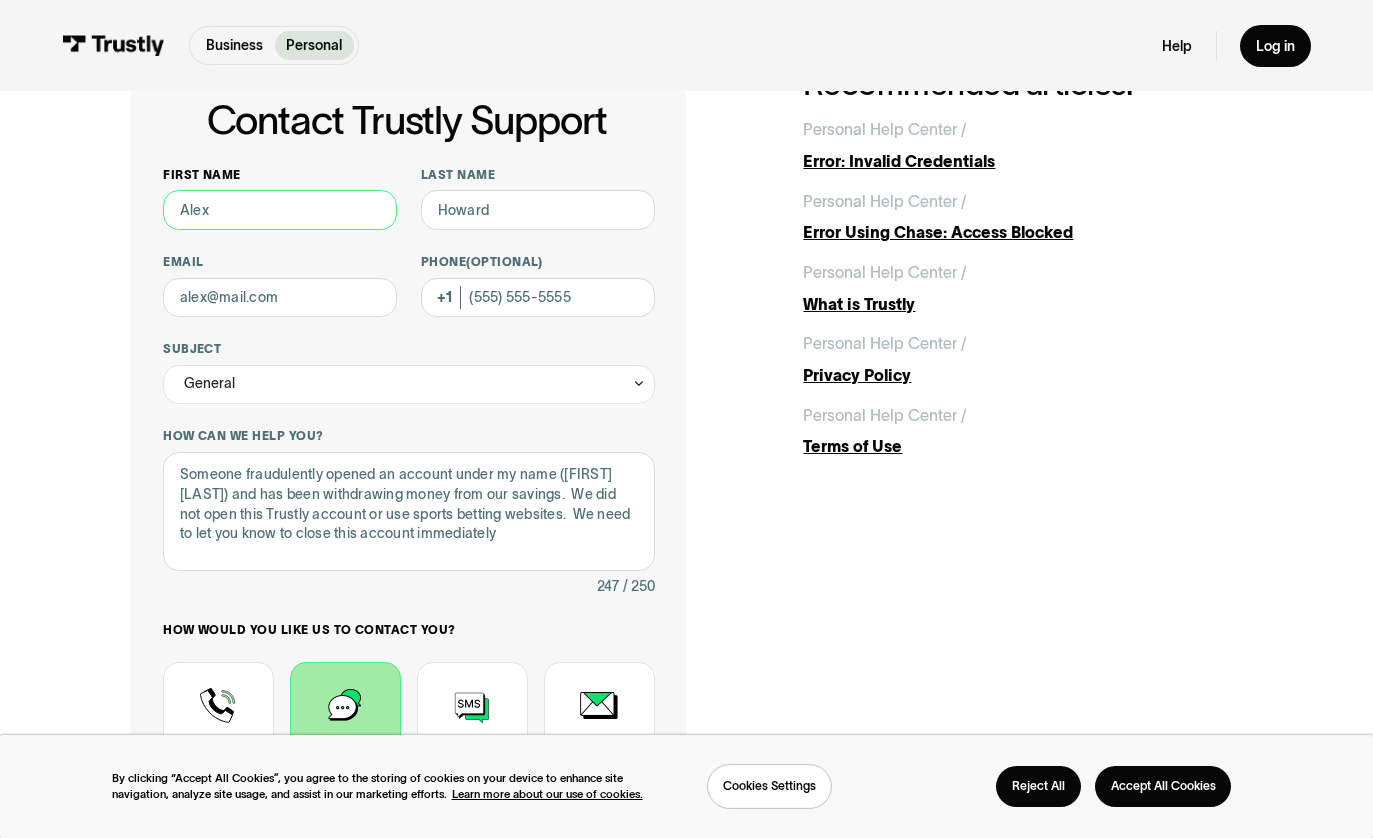 click on "First name" at bounding box center (280, 210) 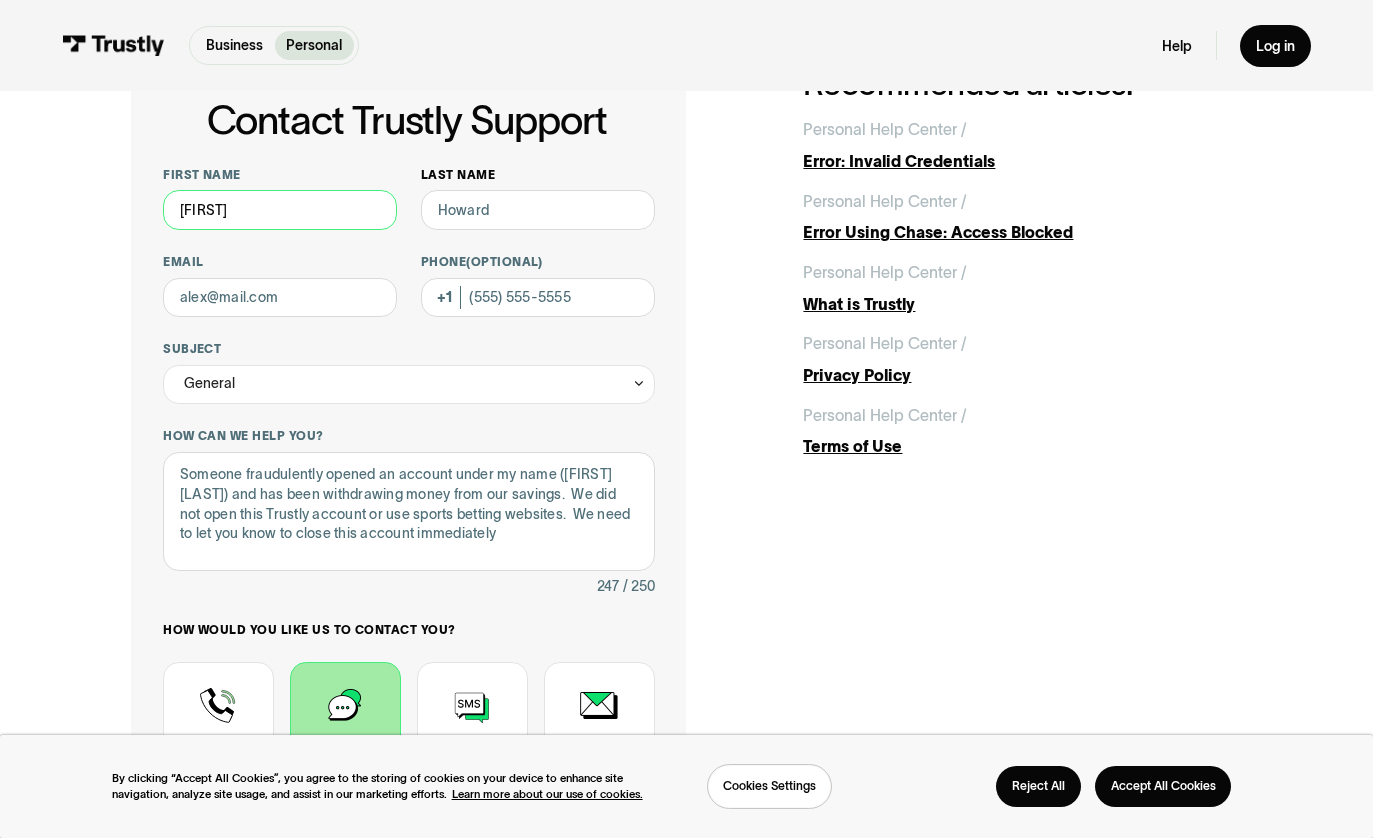 type on "[FIRST]" 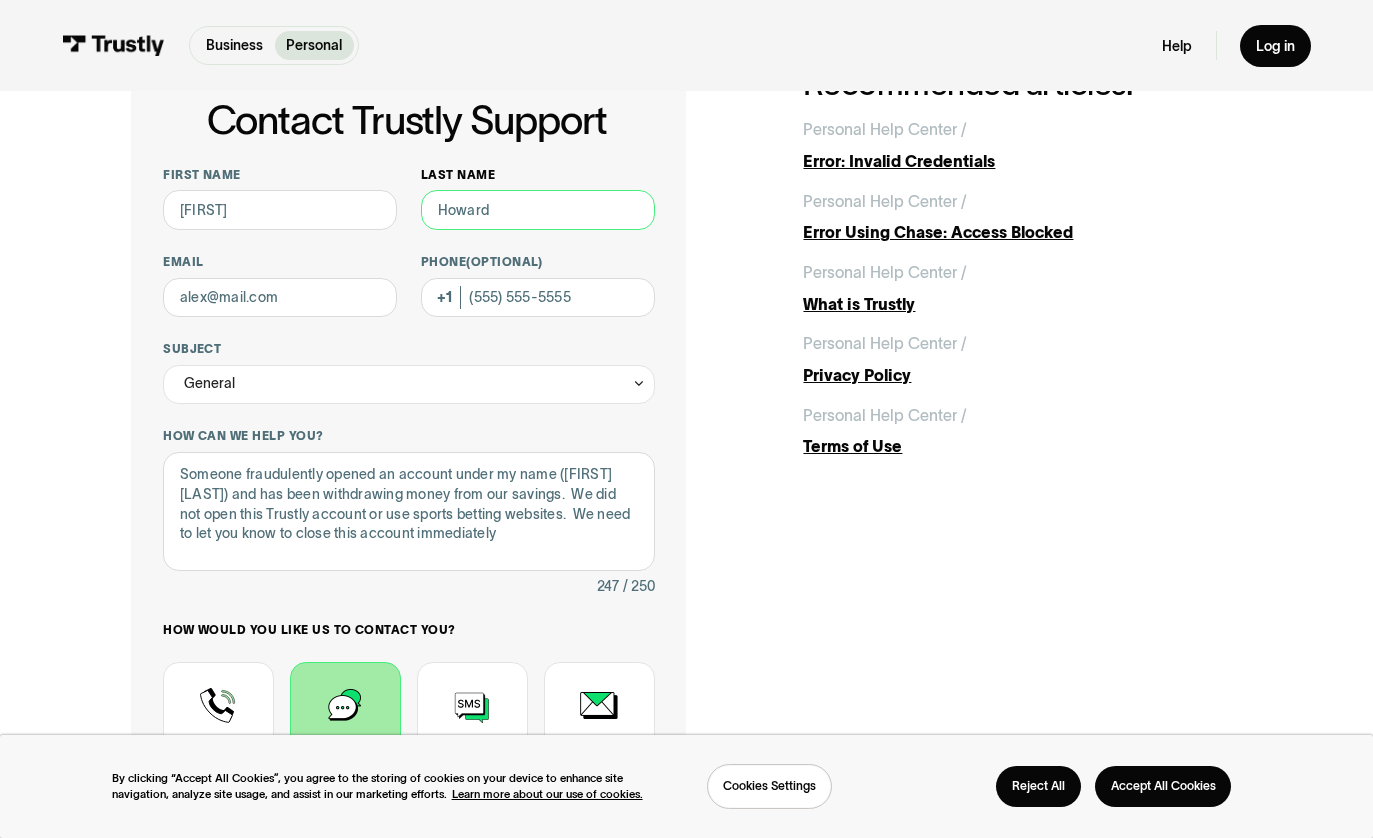 click on "Last name" at bounding box center (538, 210) 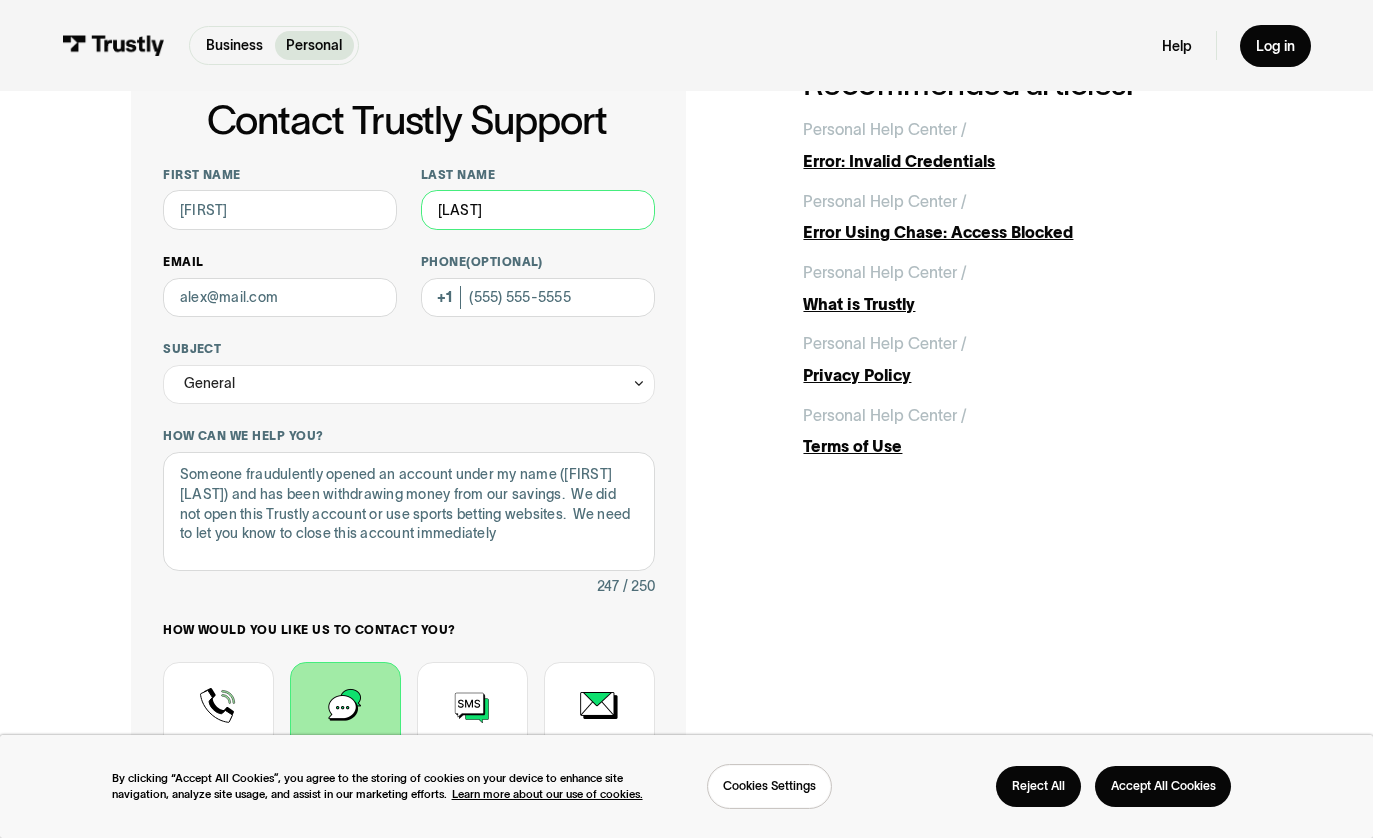 type on "[LAST]" 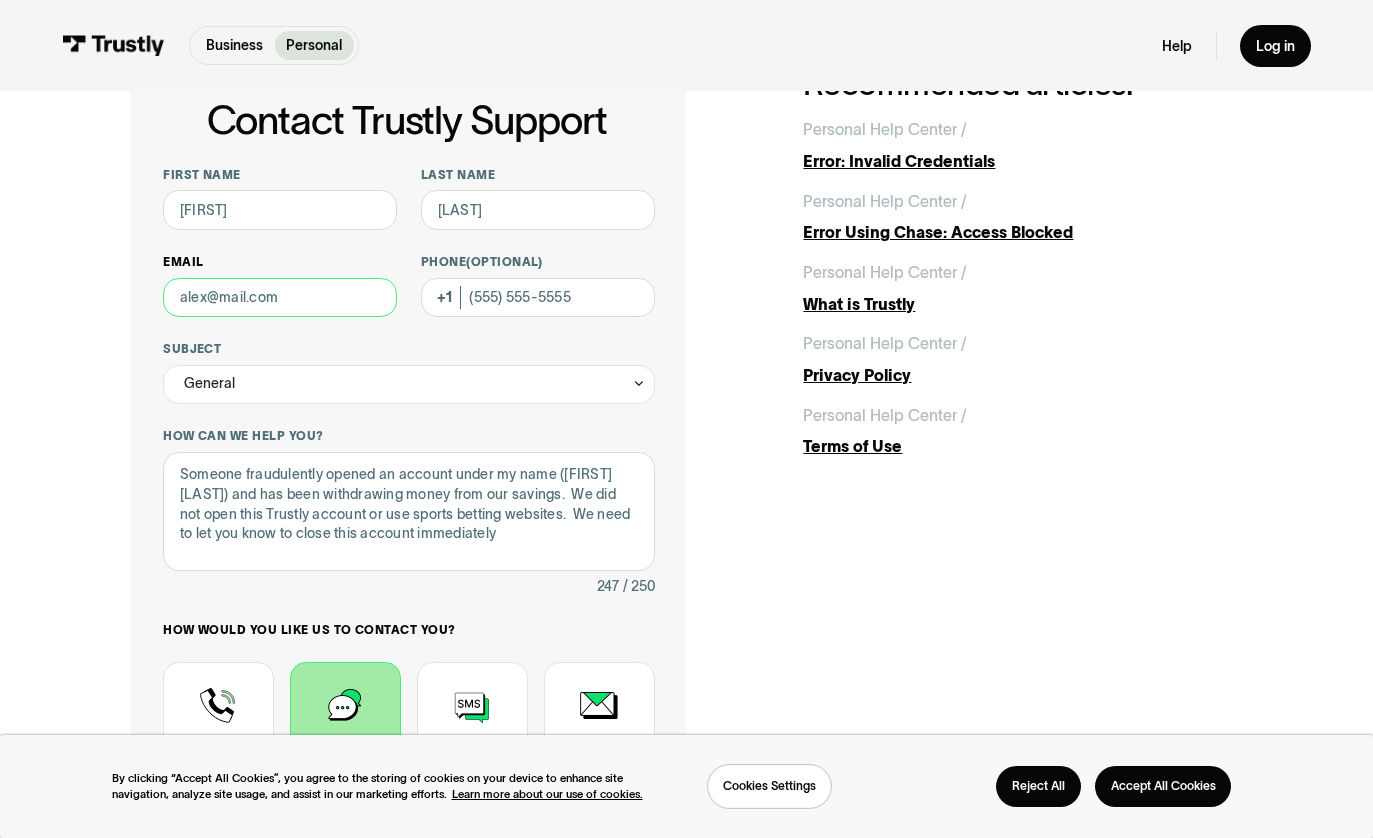 click on "Email" at bounding box center [280, 298] 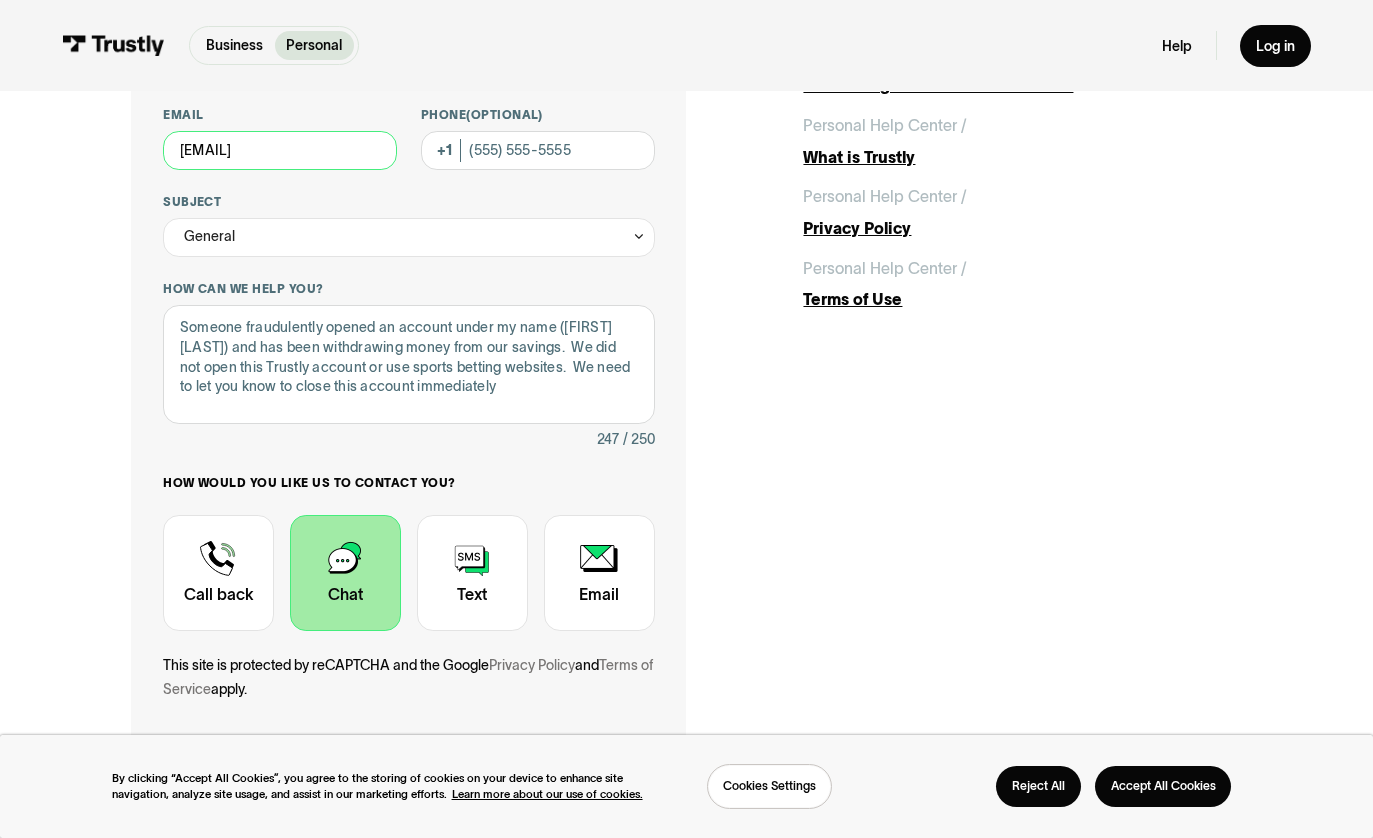 scroll, scrollTop: 512, scrollLeft: 0, axis: vertical 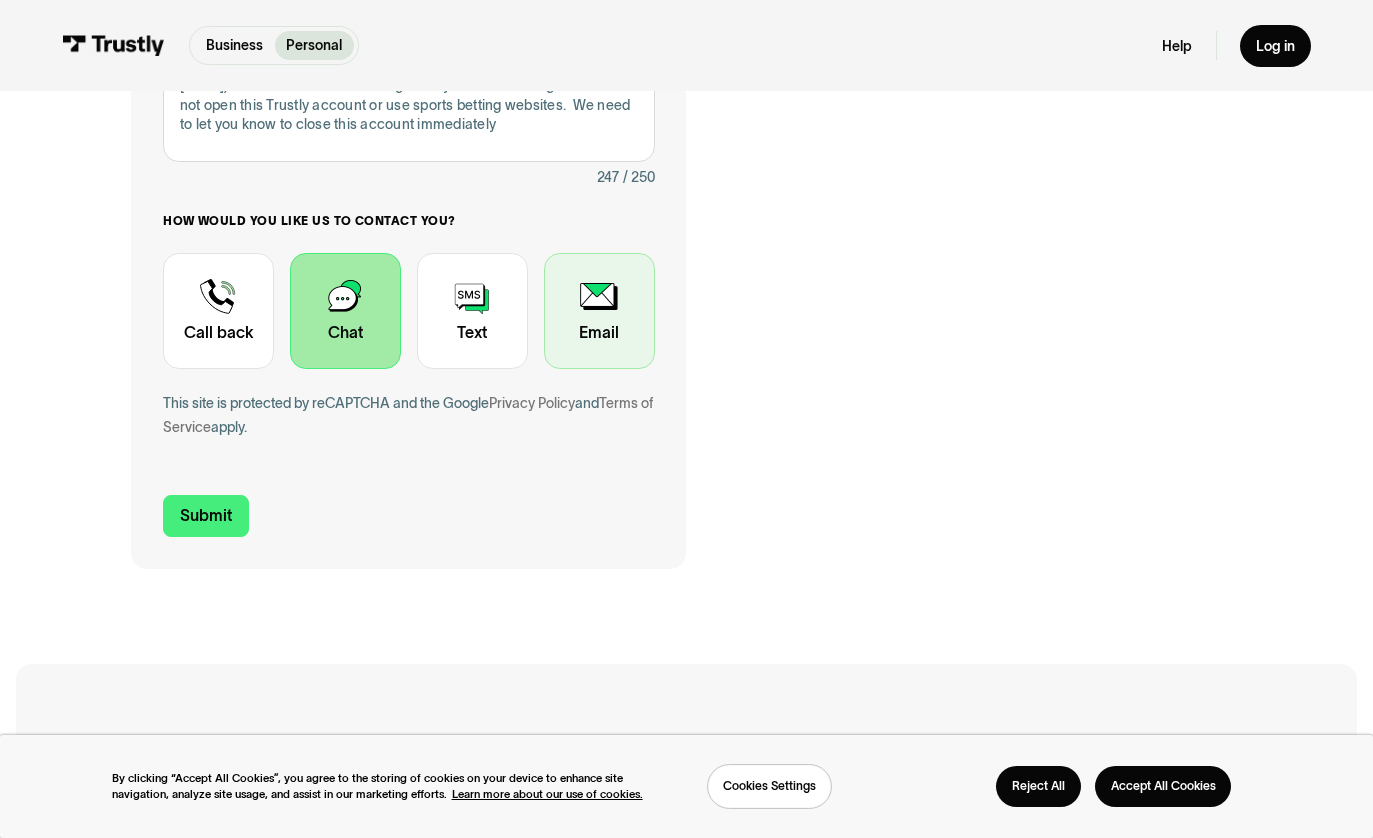type on "[EMAIL]" 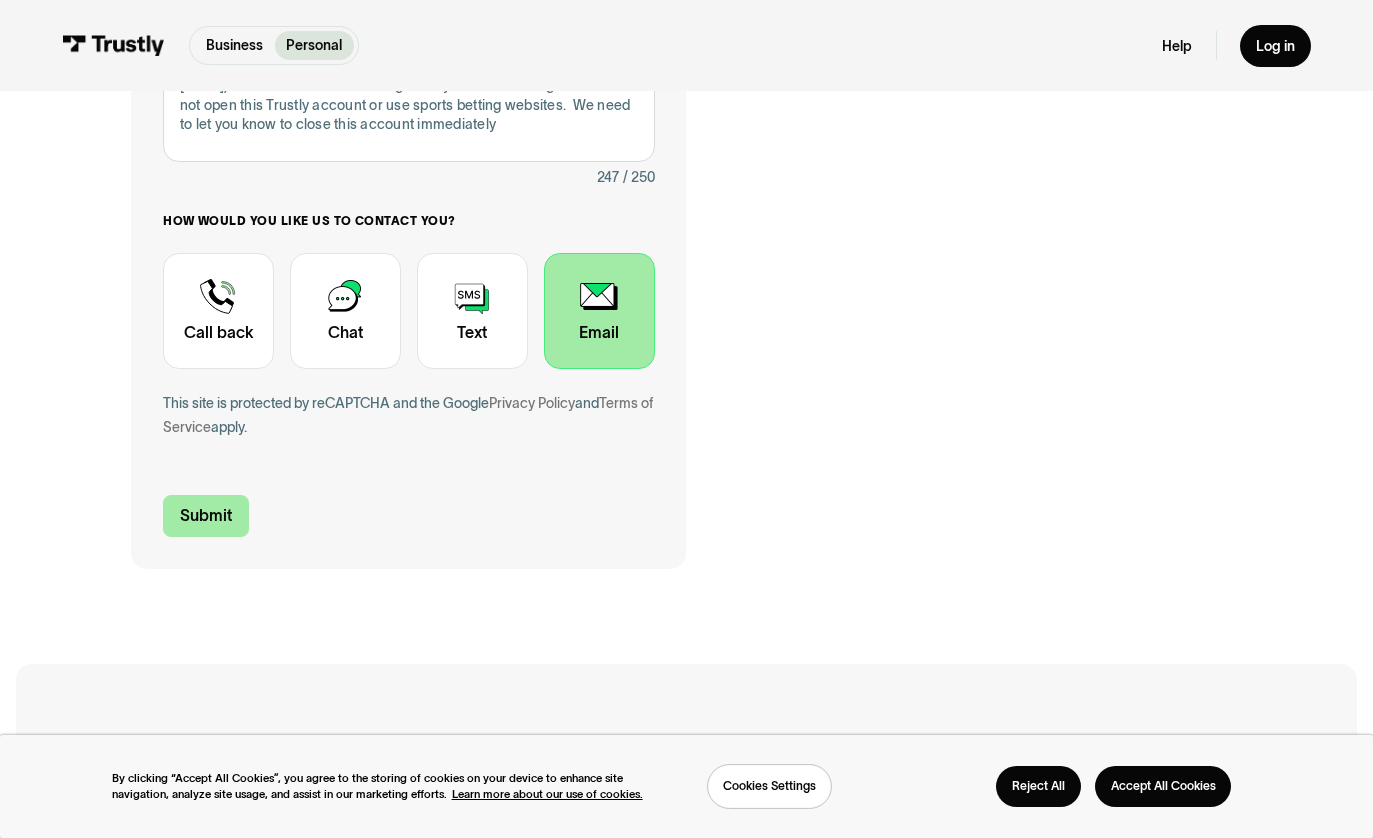 click on "Submit" at bounding box center (206, 516) 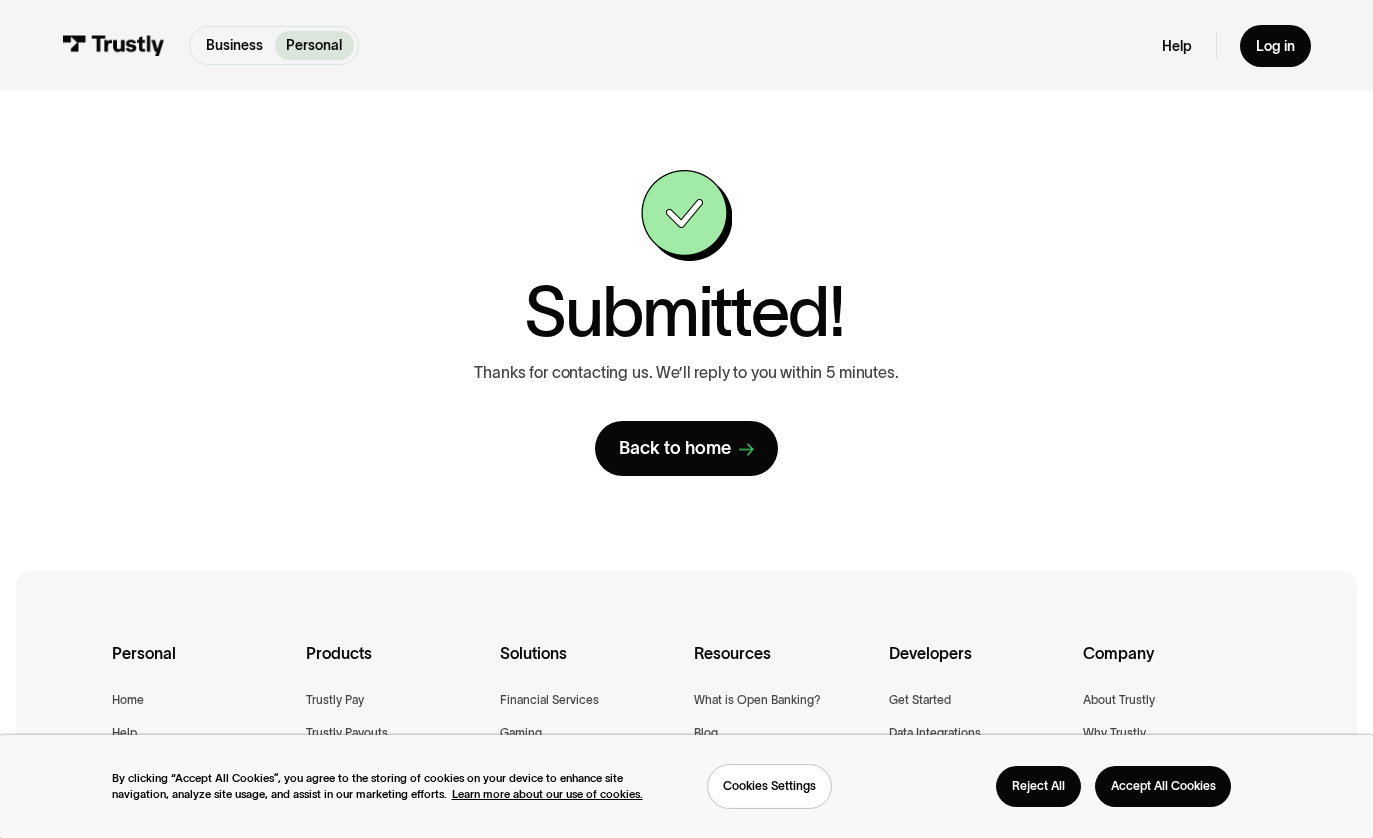scroll, scrollTop: 0, scrollLeft: 0, axis: both 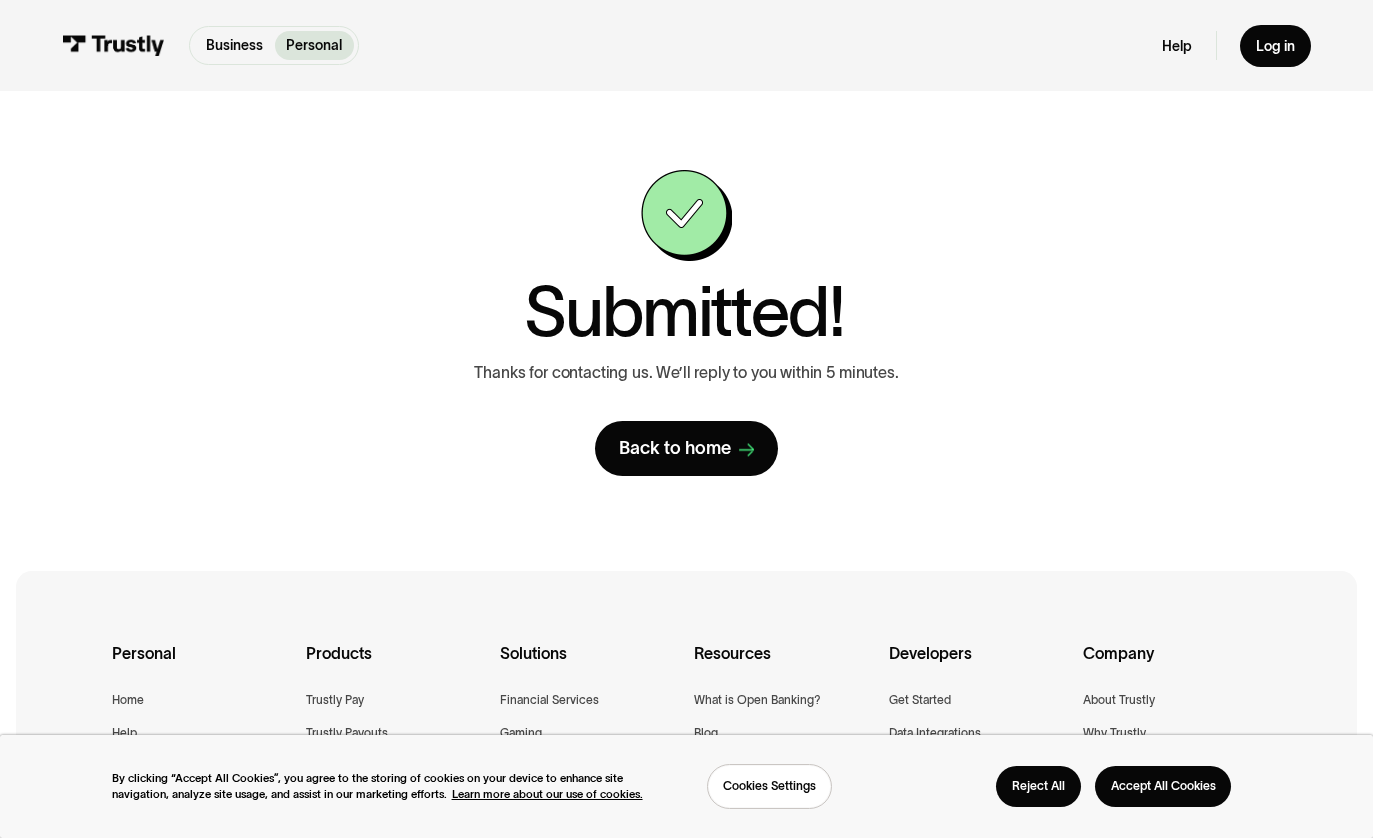 click on "Back to home" at bounding box center (675, 448) 